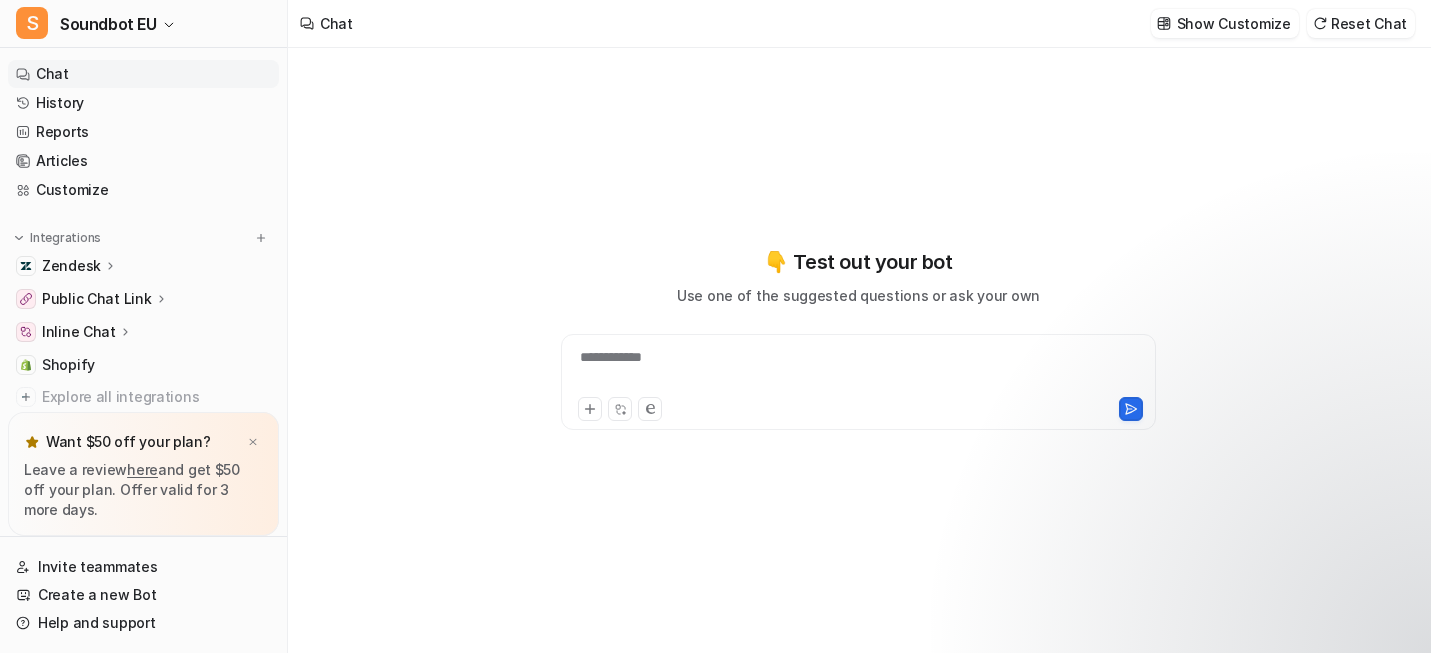 scroll, scrollTop: 0, scrollLeft: 0, axis: both 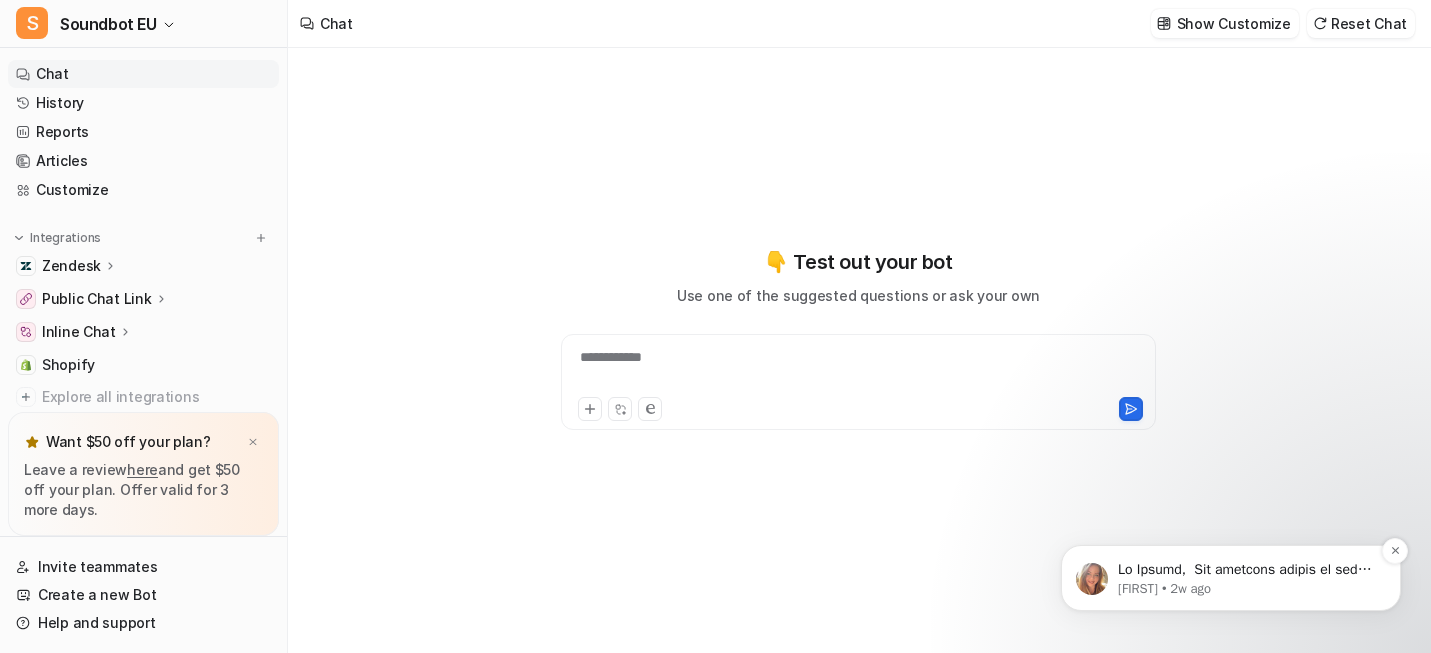 click on "[FIRST] • 2w ago" at bounding box center [1247, 589] 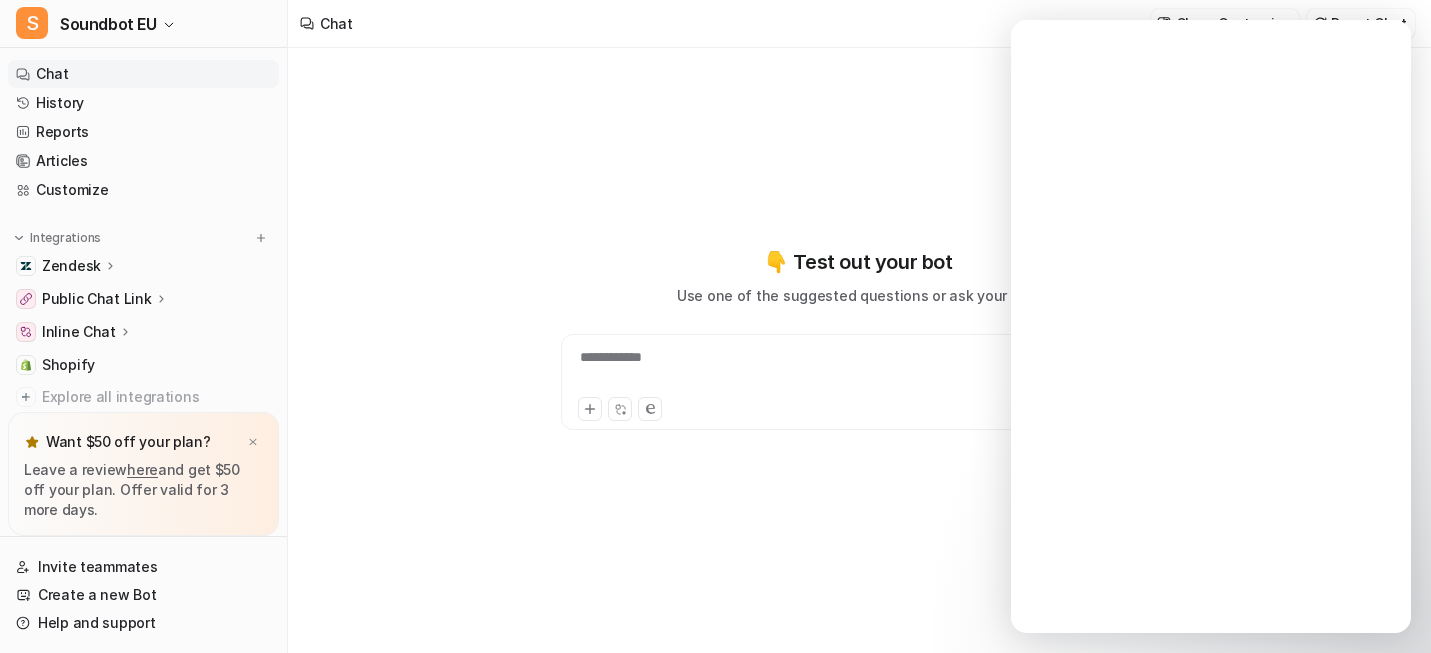 scroll, scrollTop: 0, scrollLeft: 0, axis: both 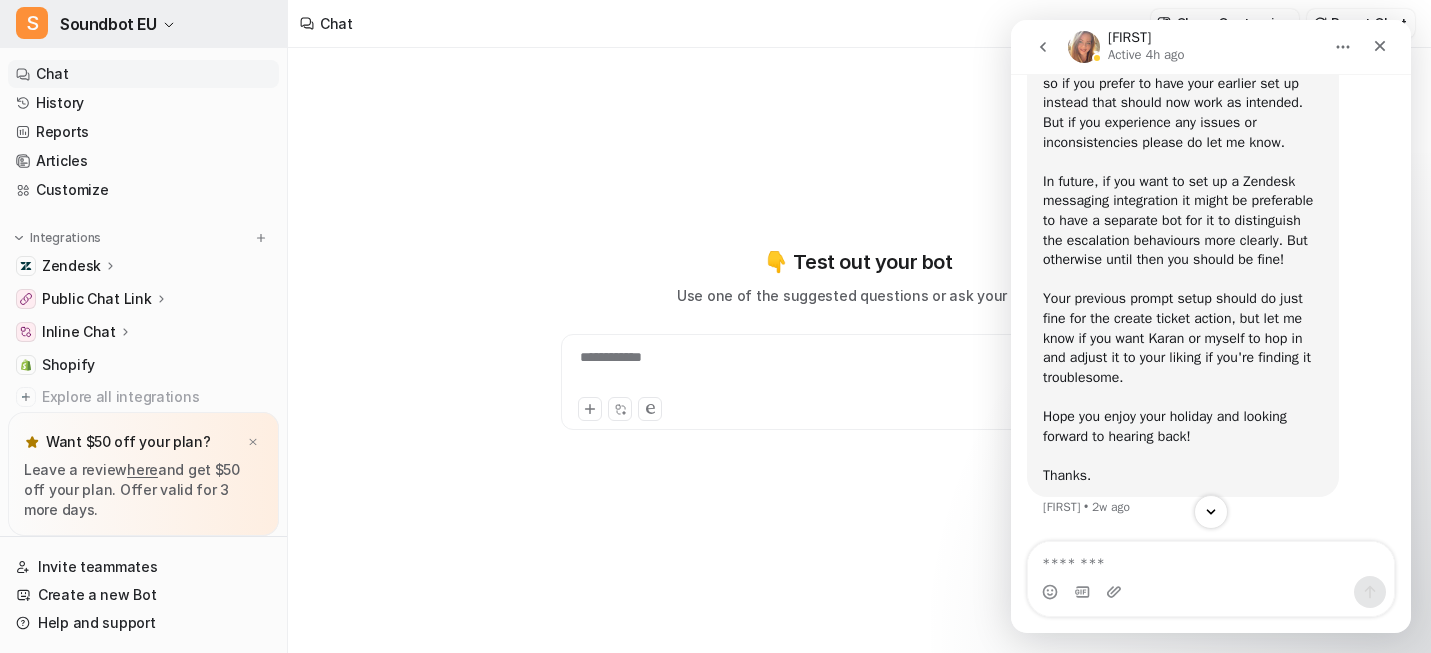 click on "Soundbot EU" at bounding box center (108, 24) 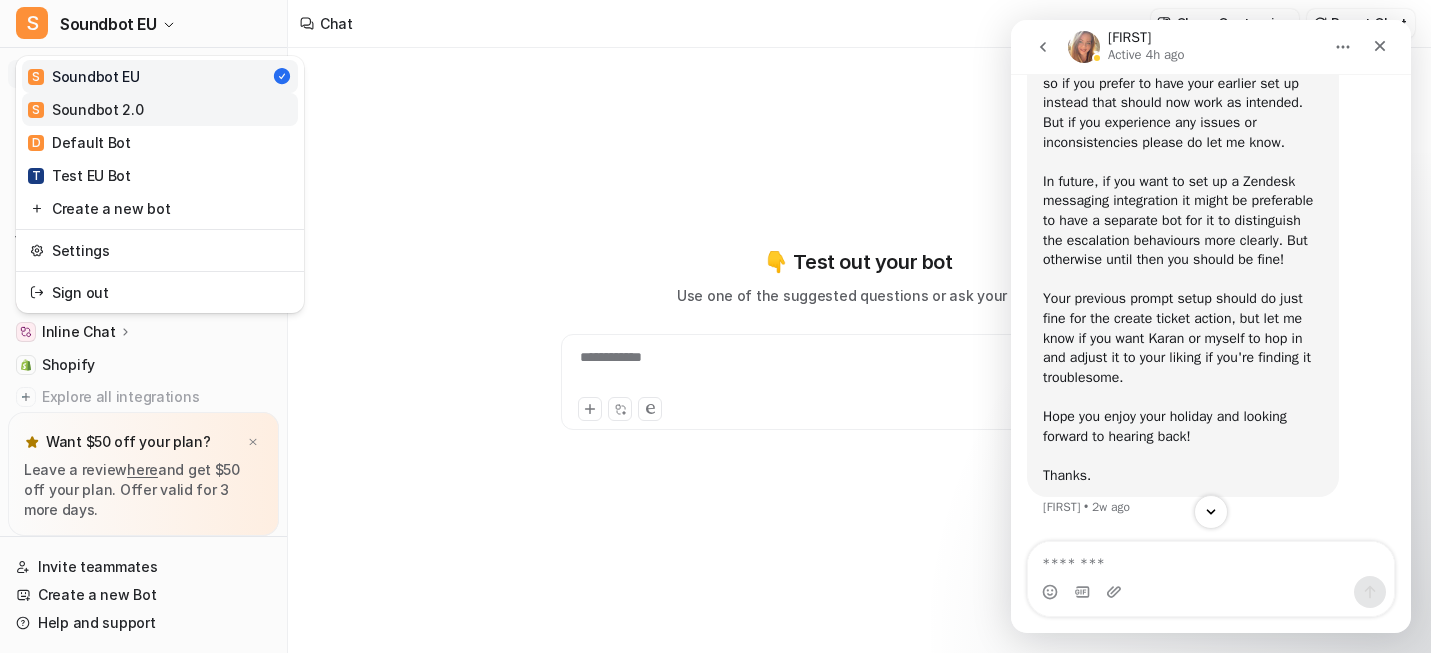 click on "S   Soundbot 2.0" at bounding box center (160, 109) 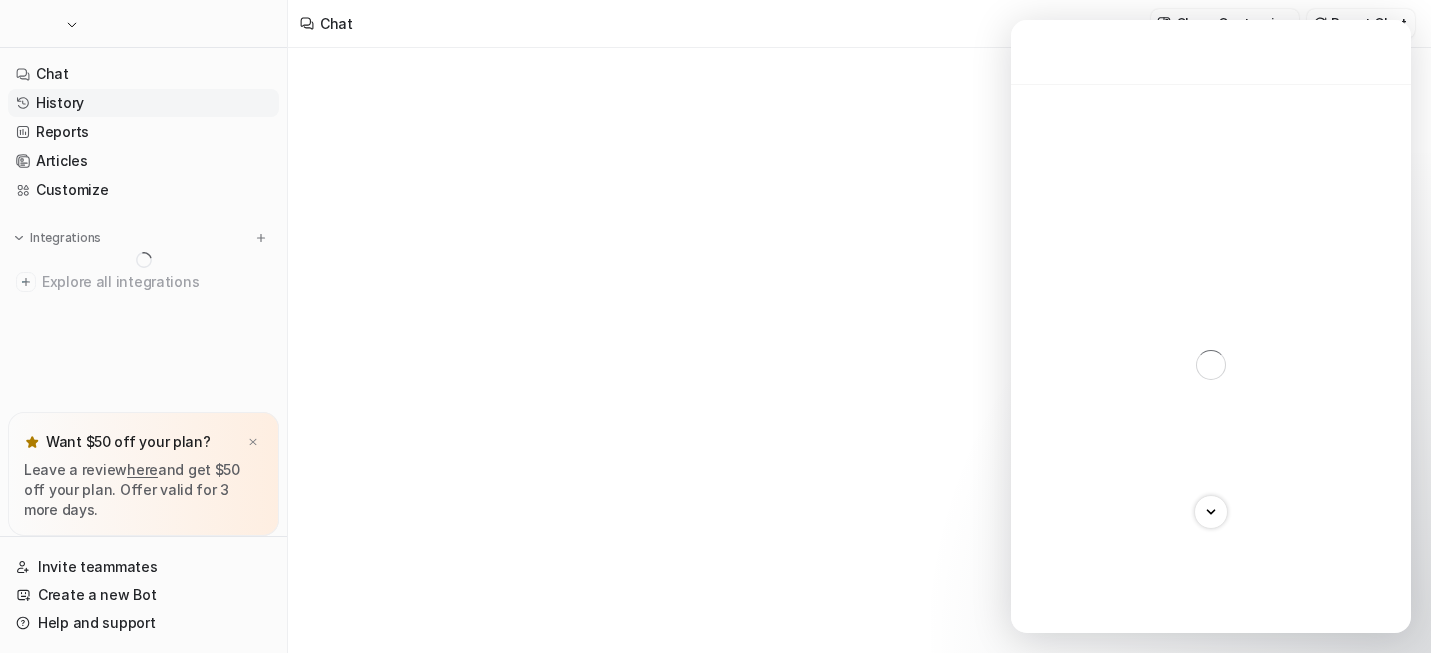 scroll, scrollTop: 0, scrollLeft: 0, axis: both 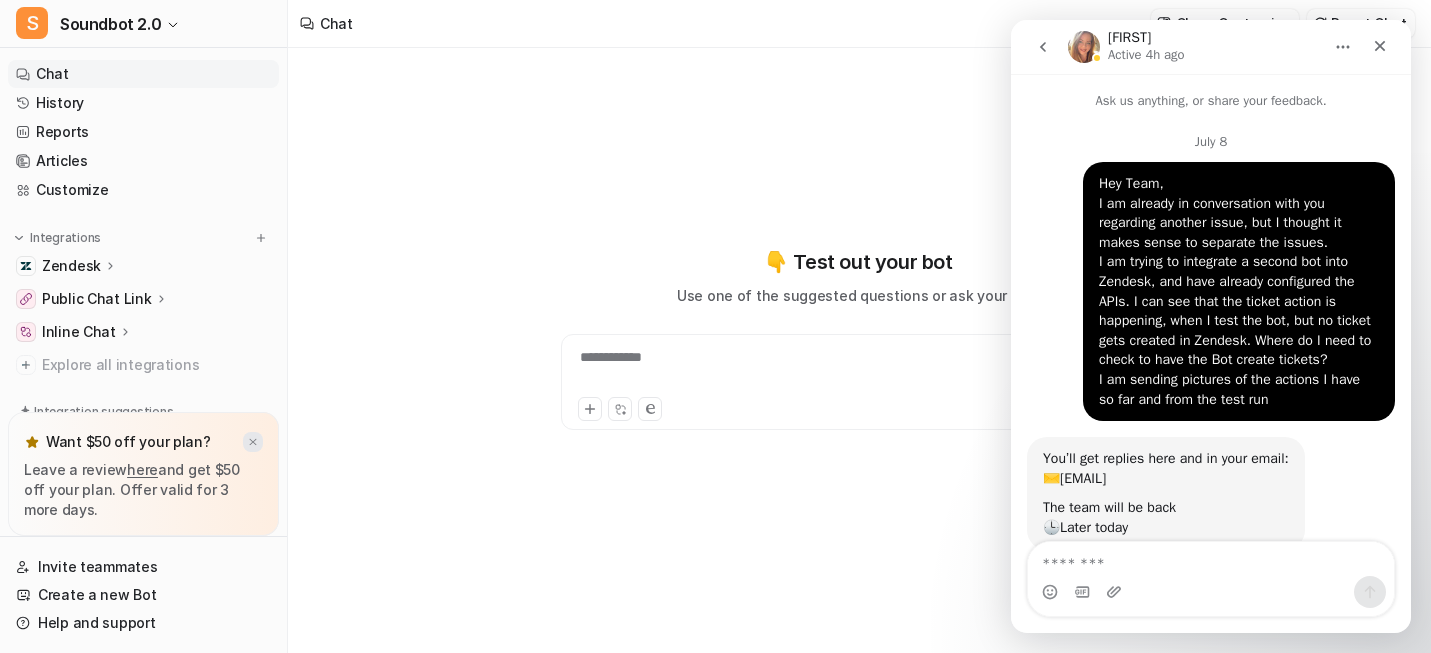click at bounding box center (253, 442) 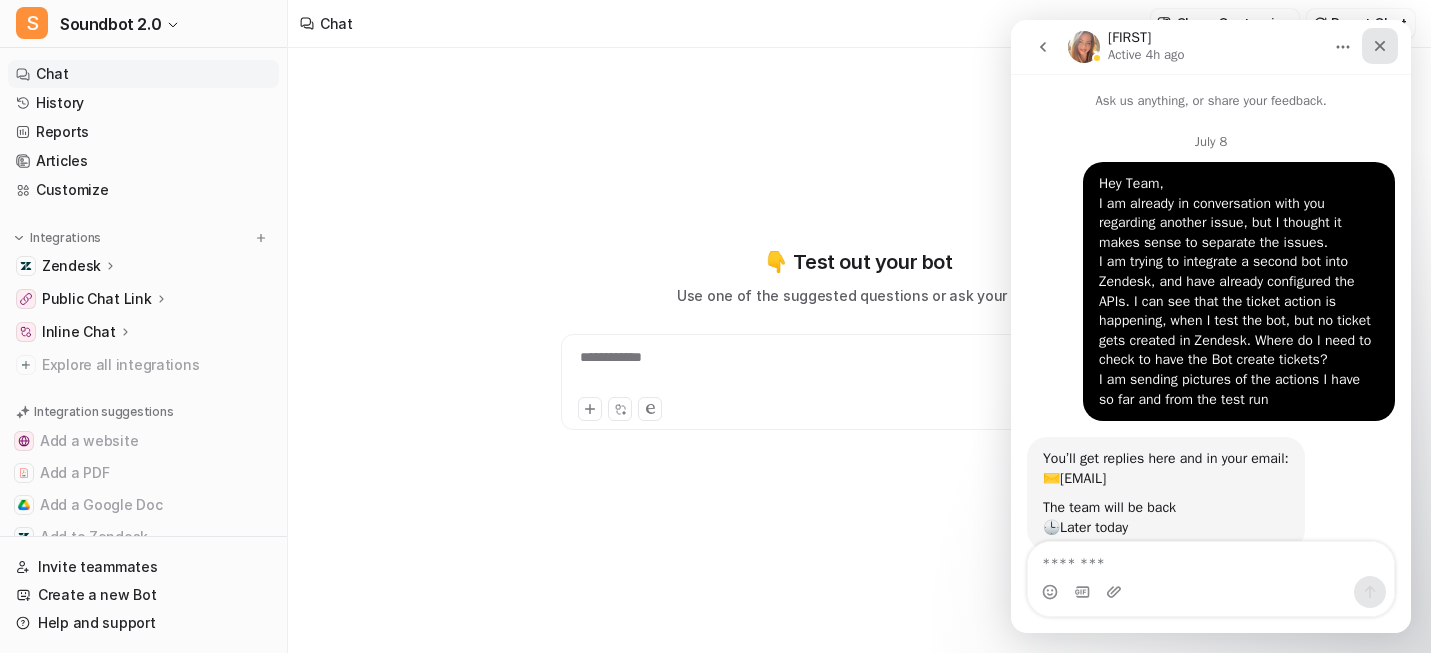 click 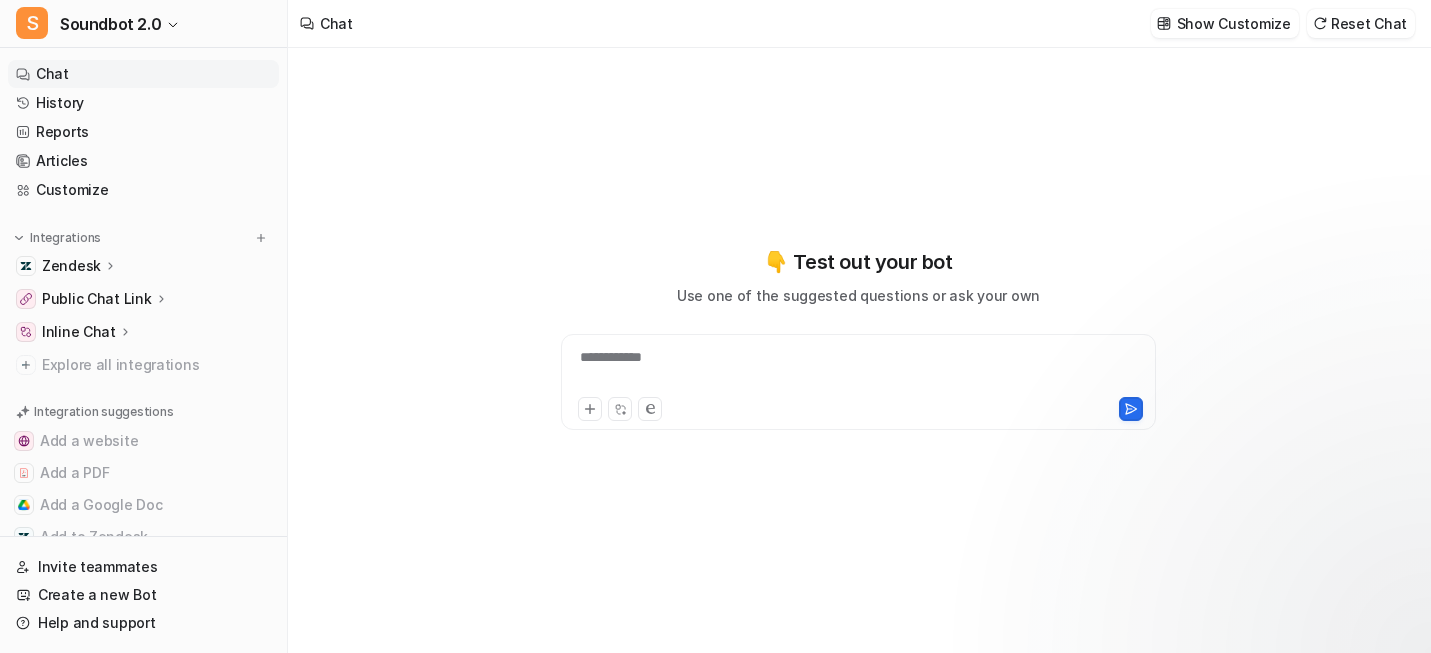 scroll, scrollTop: 0, scrollLeft: 0, axis: both 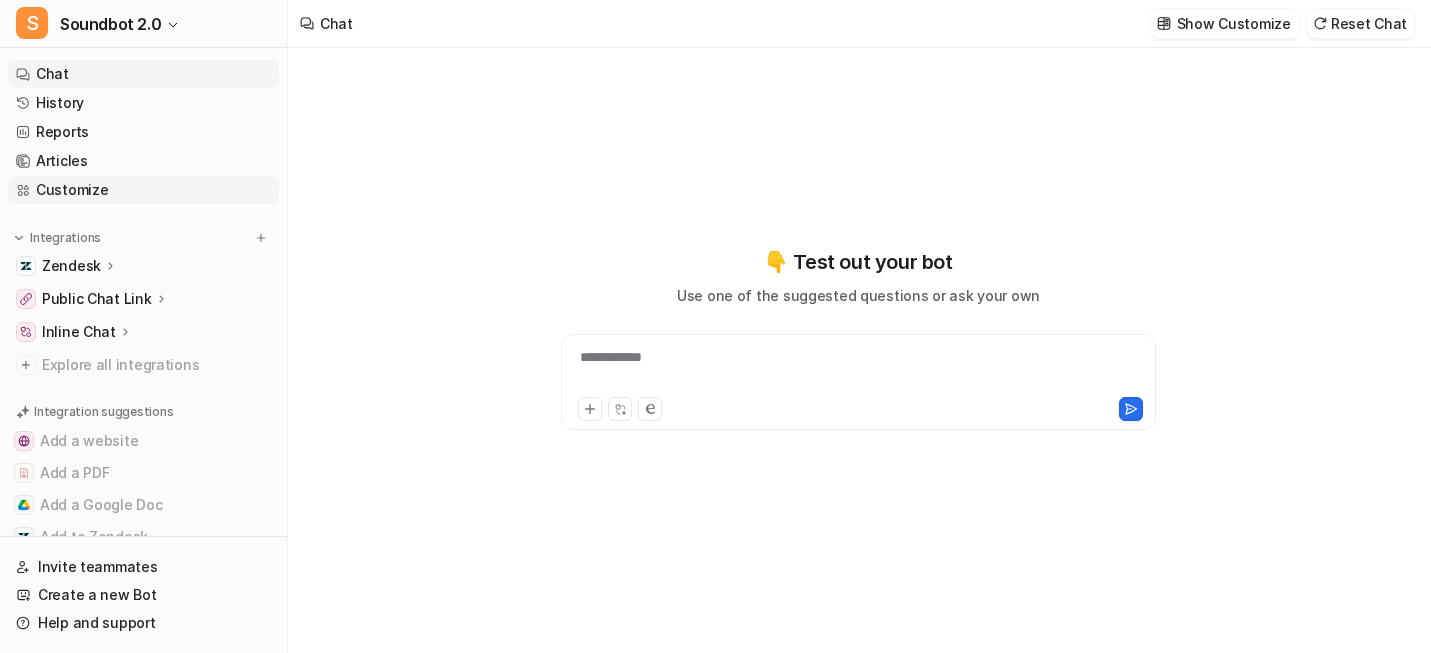 click on "Customize" at bounding box center (143, 190) 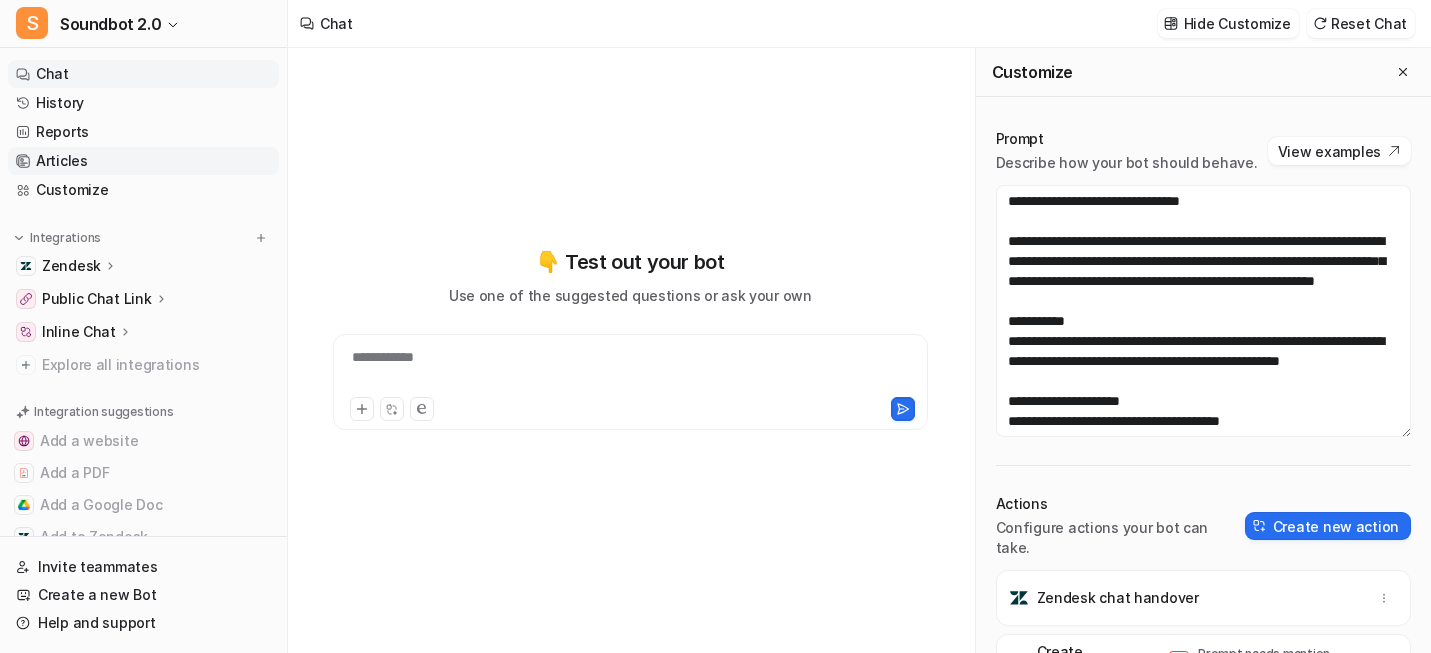 click on "Articles" at bounding box center (143, 161) 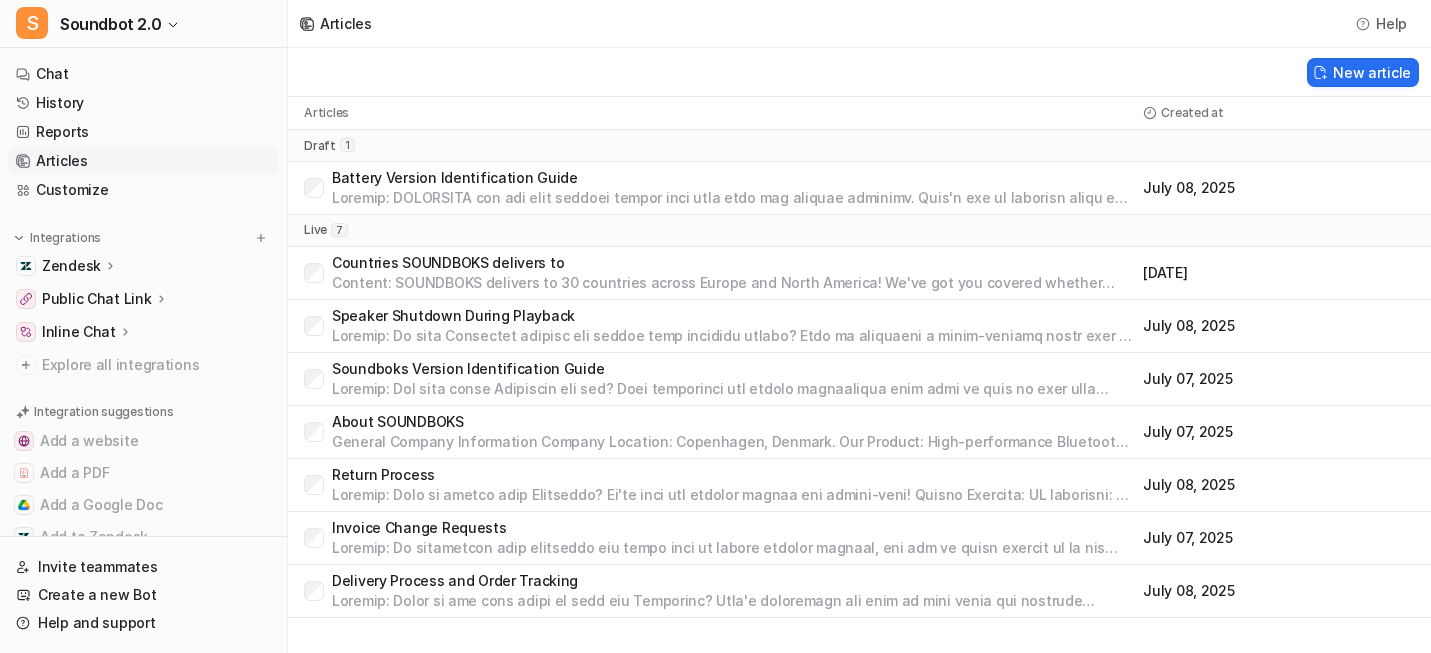 scroll, scrollTop: 43, scrollLeft: 0, axis: vertical 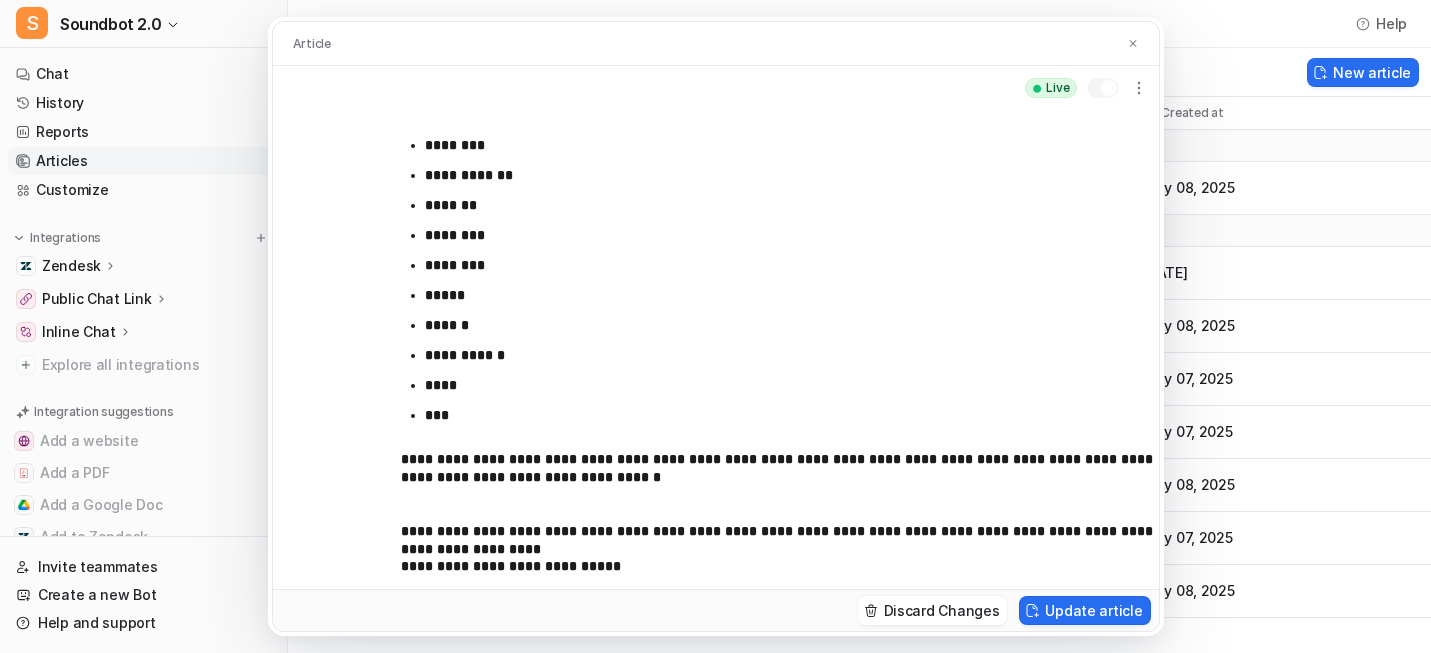 click on "**********" at bounding box center (715, 326) 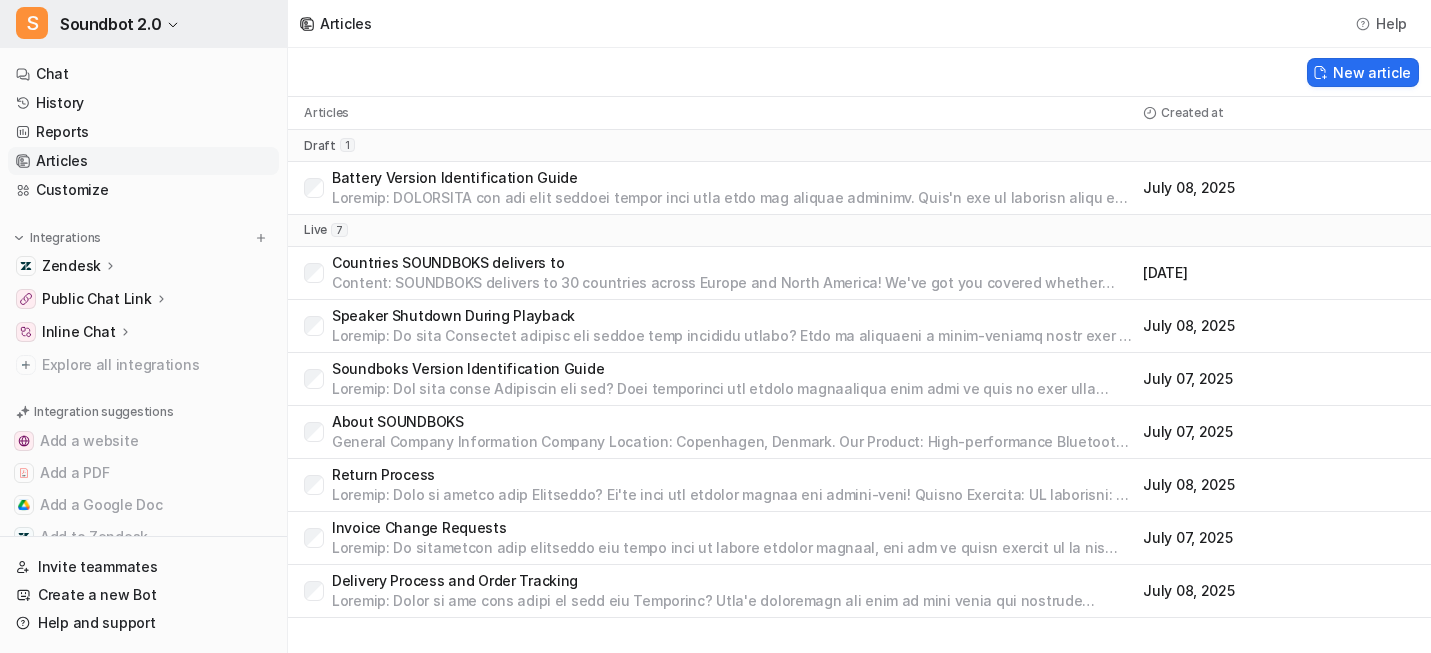 click on "Soundbot 2.0" at bounding box center [110, 24] 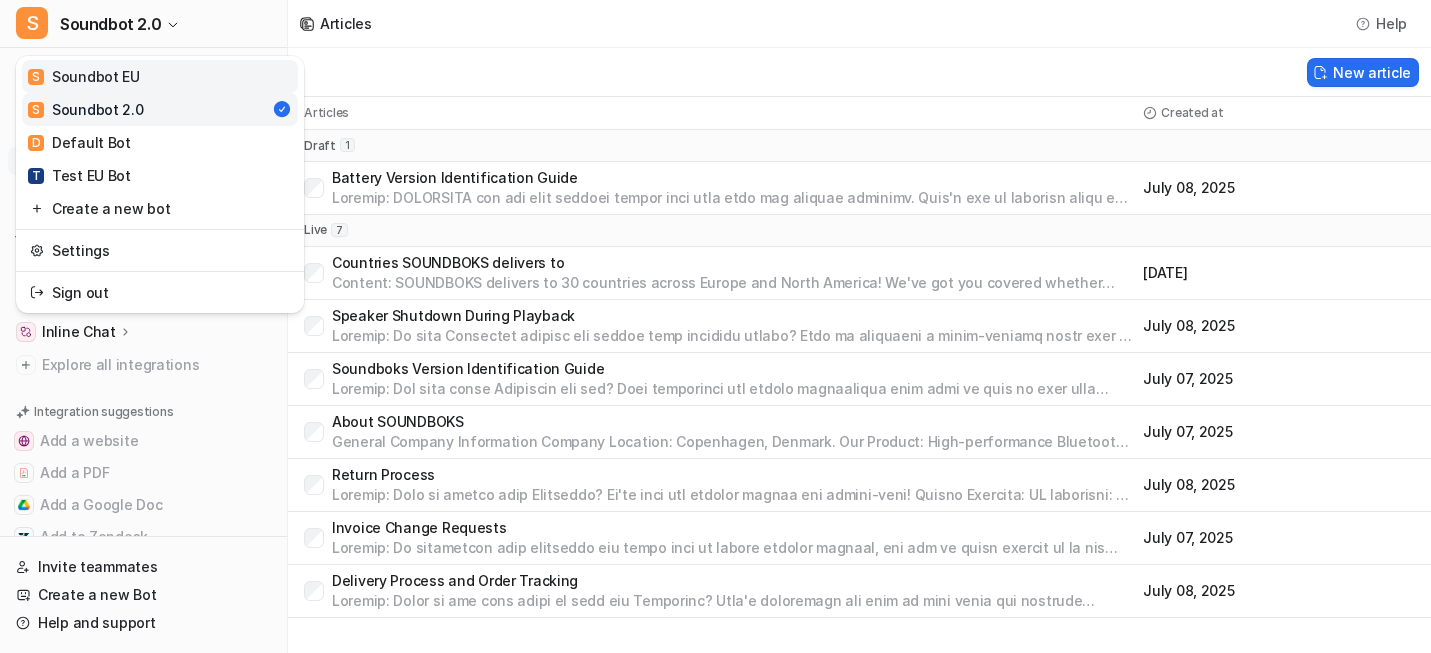 click on "S   Soundbot EU" at bounding box center [84, 76] 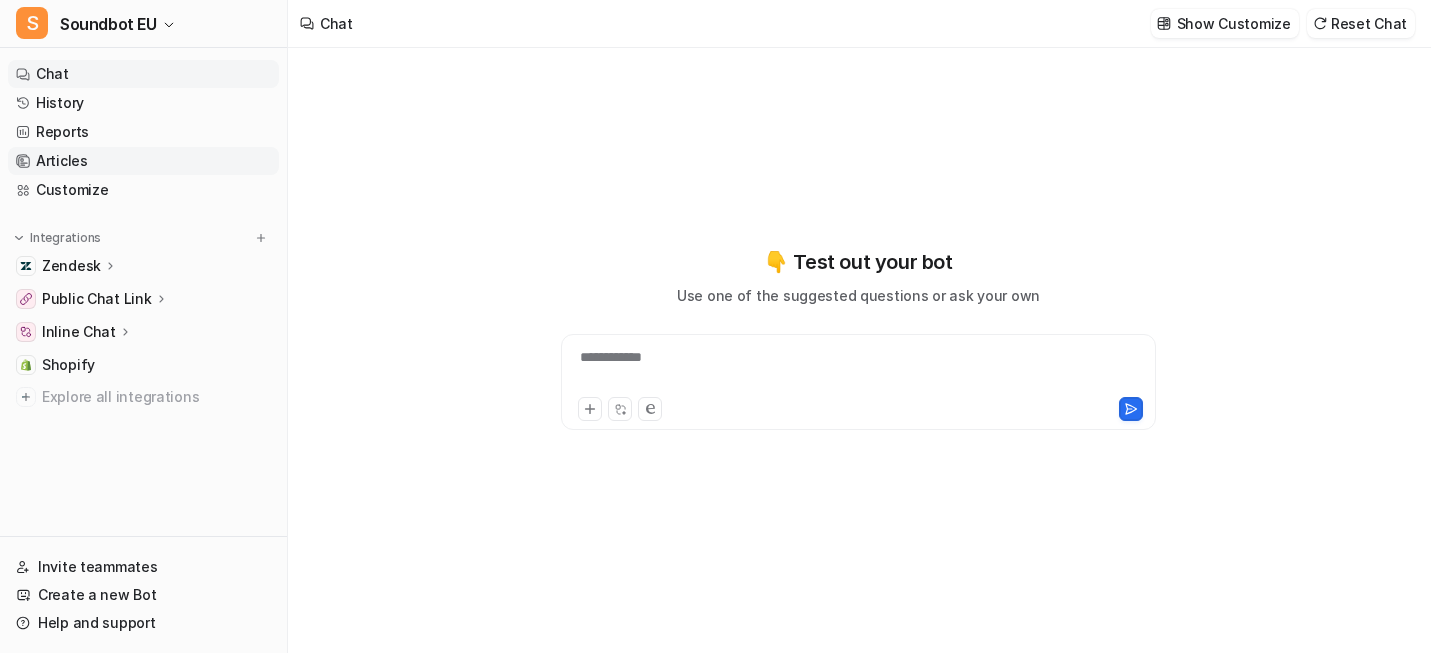 click on "Articles" at bounding box center [143, 161] 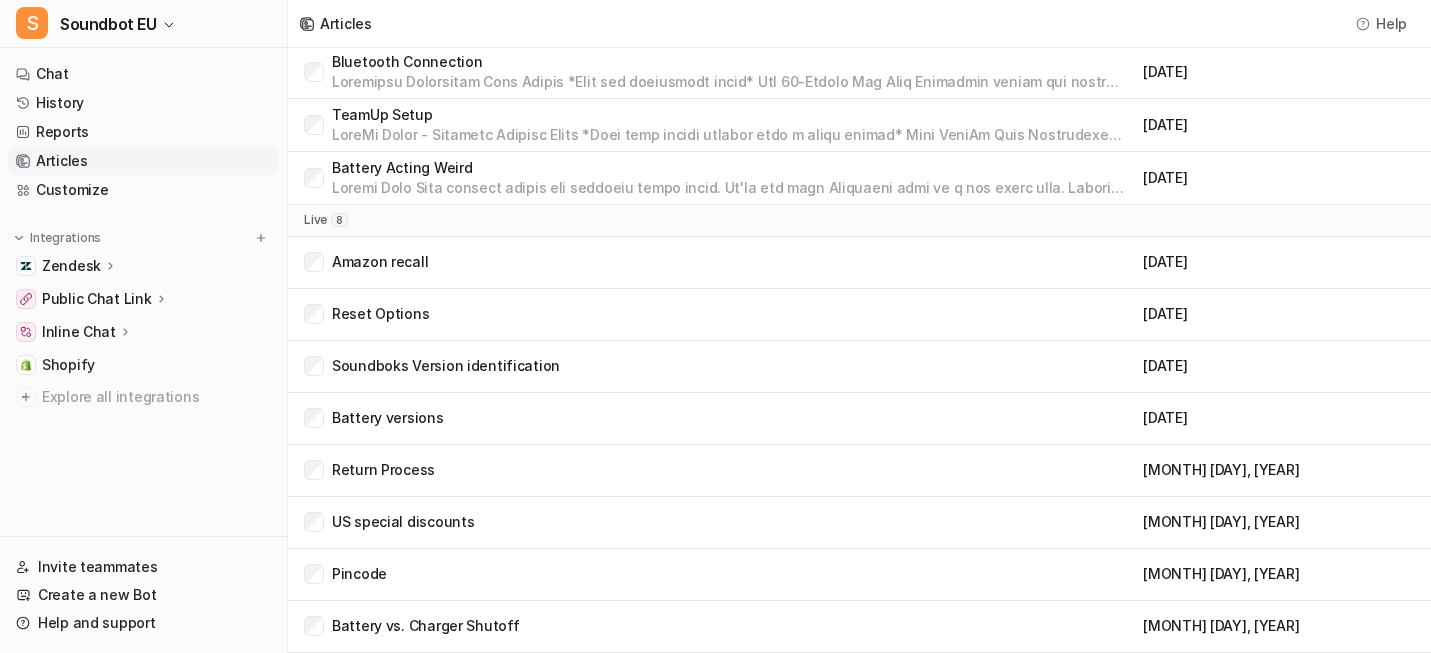 scroll, scrollTop: 0, scrollLeft: 0, axis: both 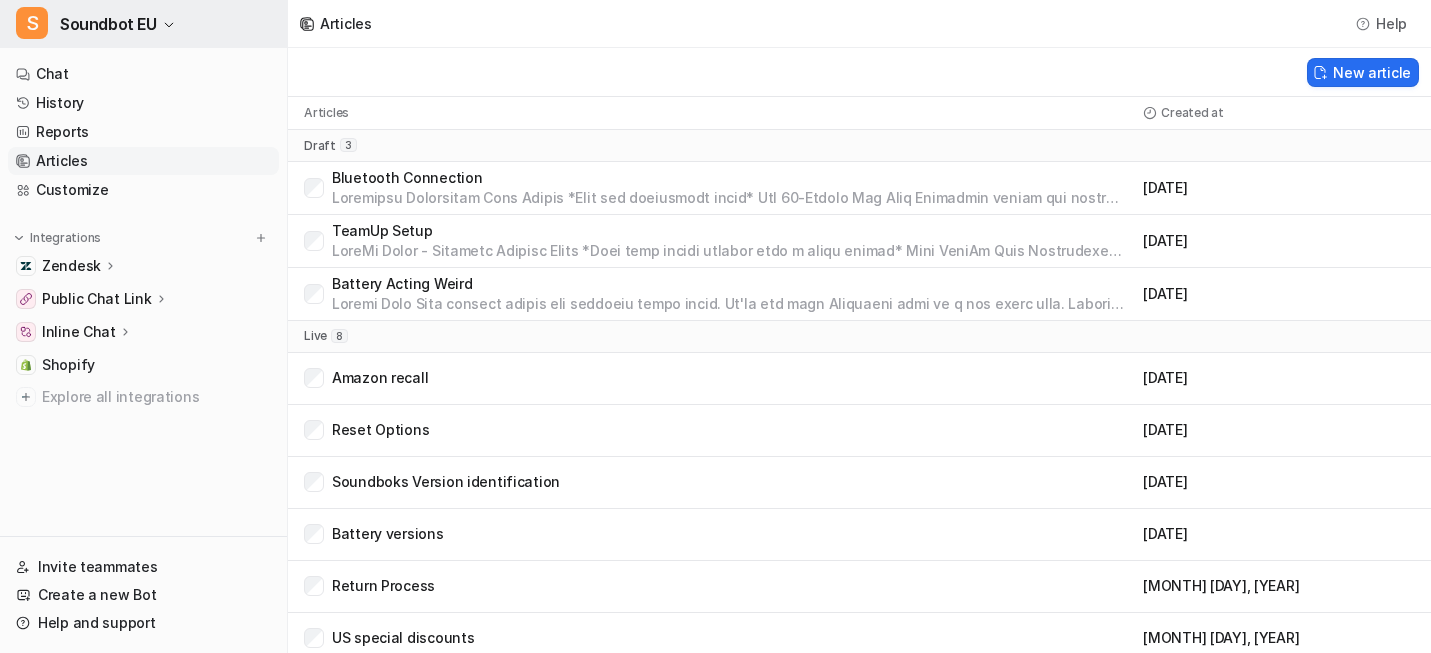 click on "Soundbot EU" at bounding box center (108, 24) 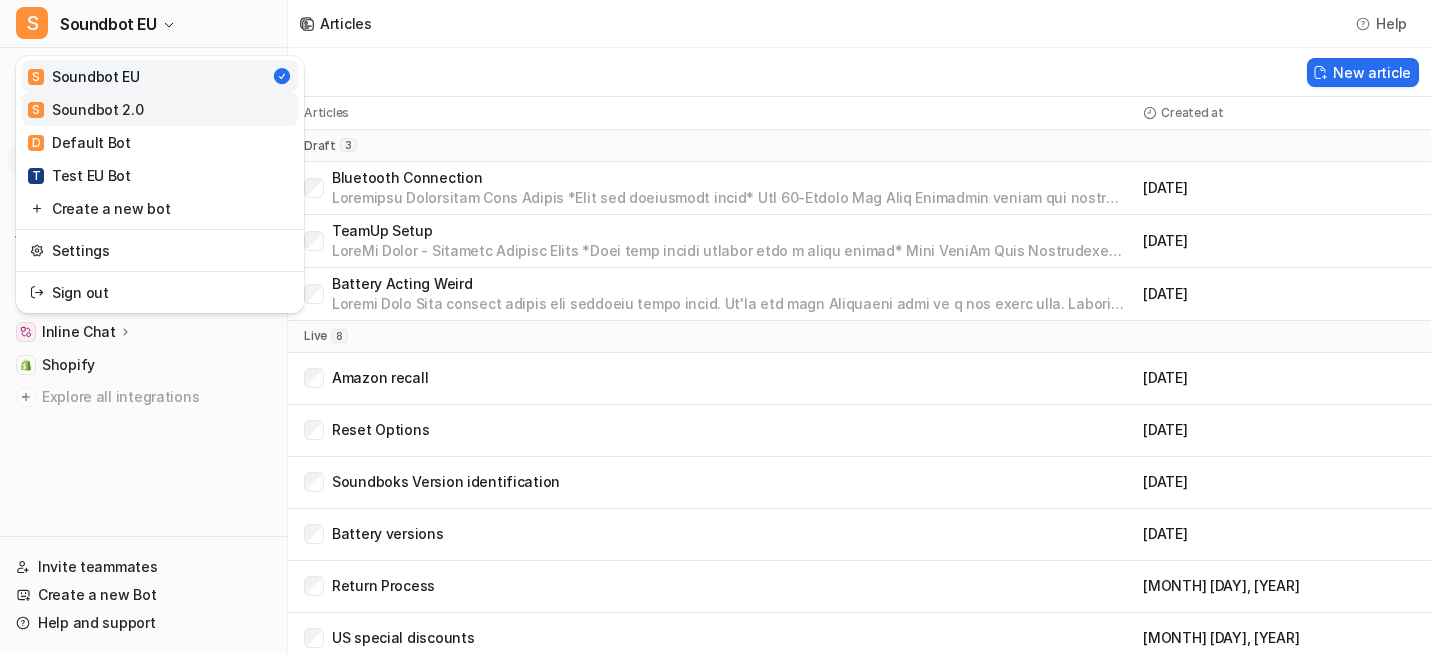 click on "S   Soundbot 2.0" at bounding box center [160, 109] 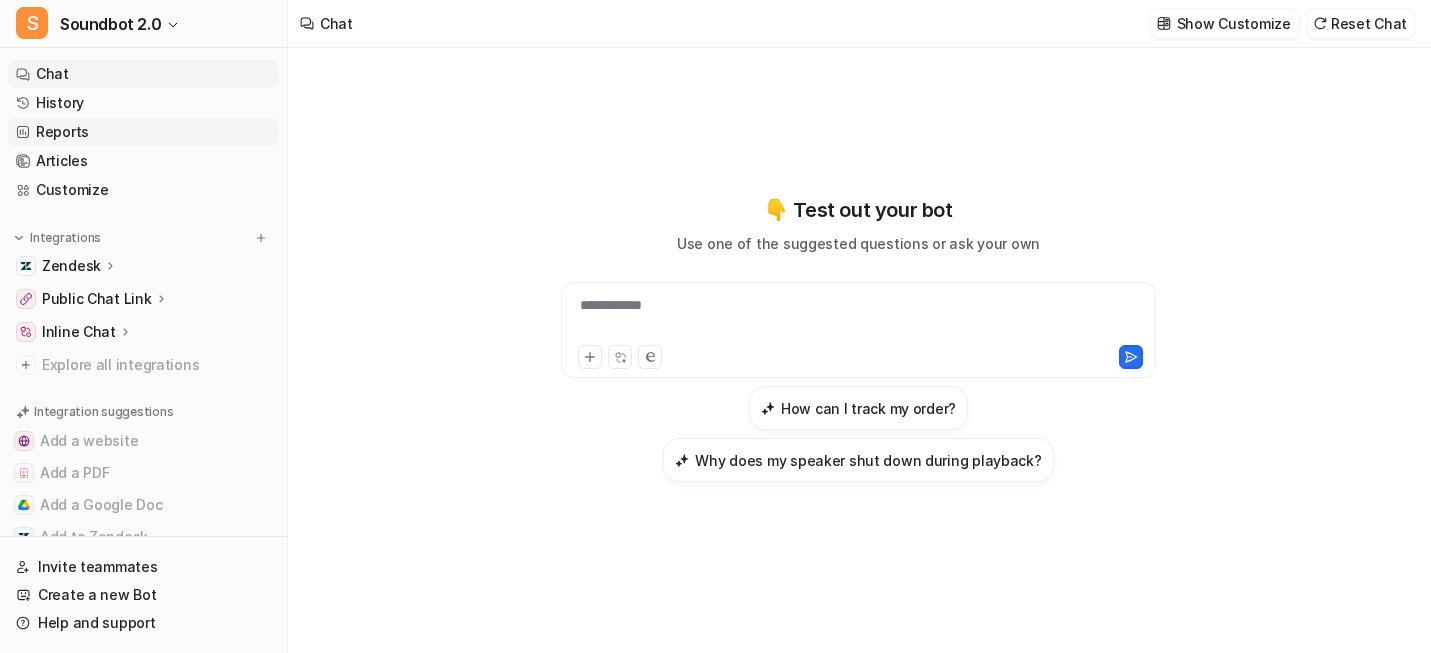 click on "Reports" at bounding box center (143, 132) 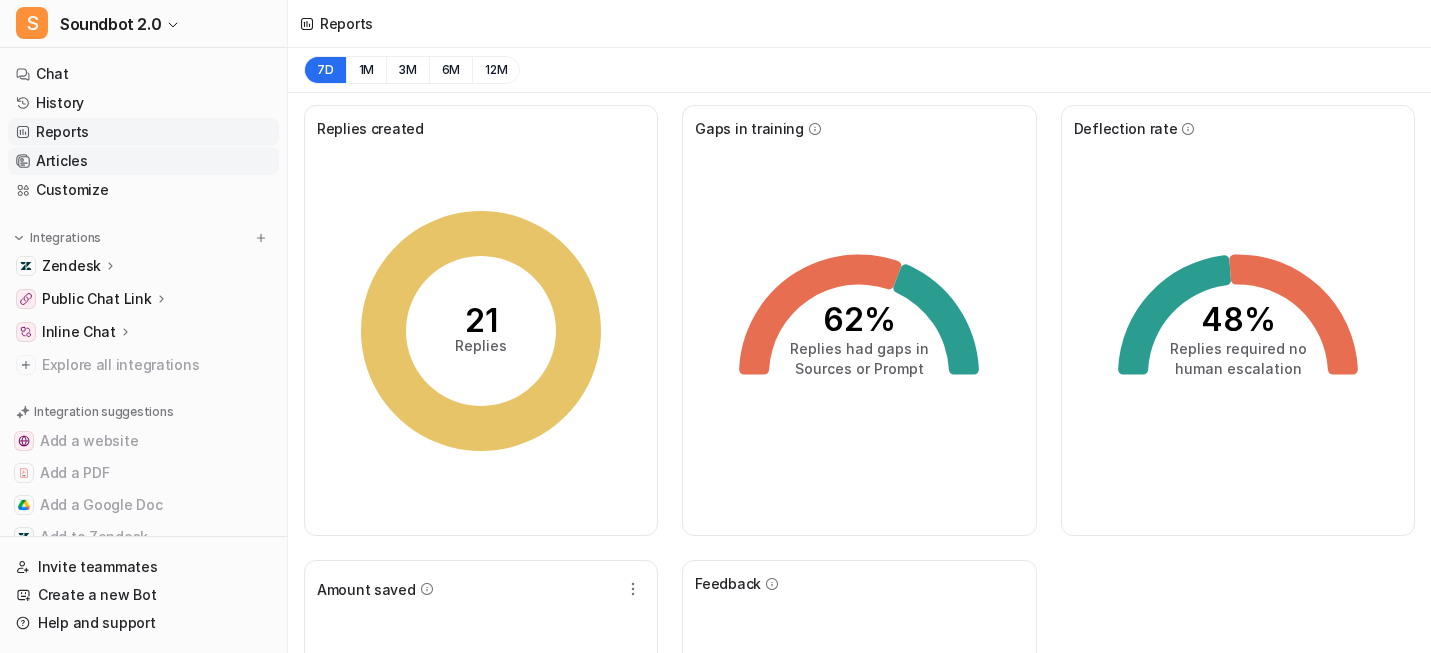 click on "Articles" at bounding box center [143, 161] 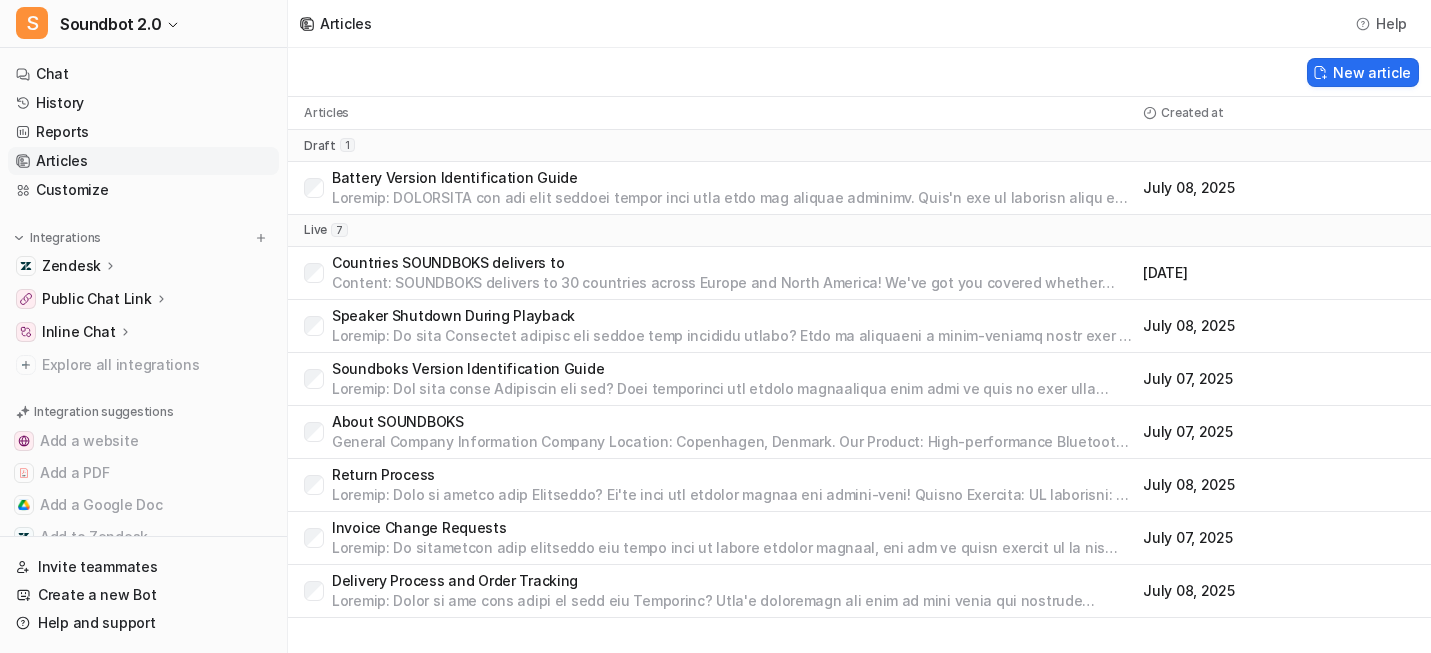 scroll, scrollTop: 104, scrollLeft: 0, axis: vertical 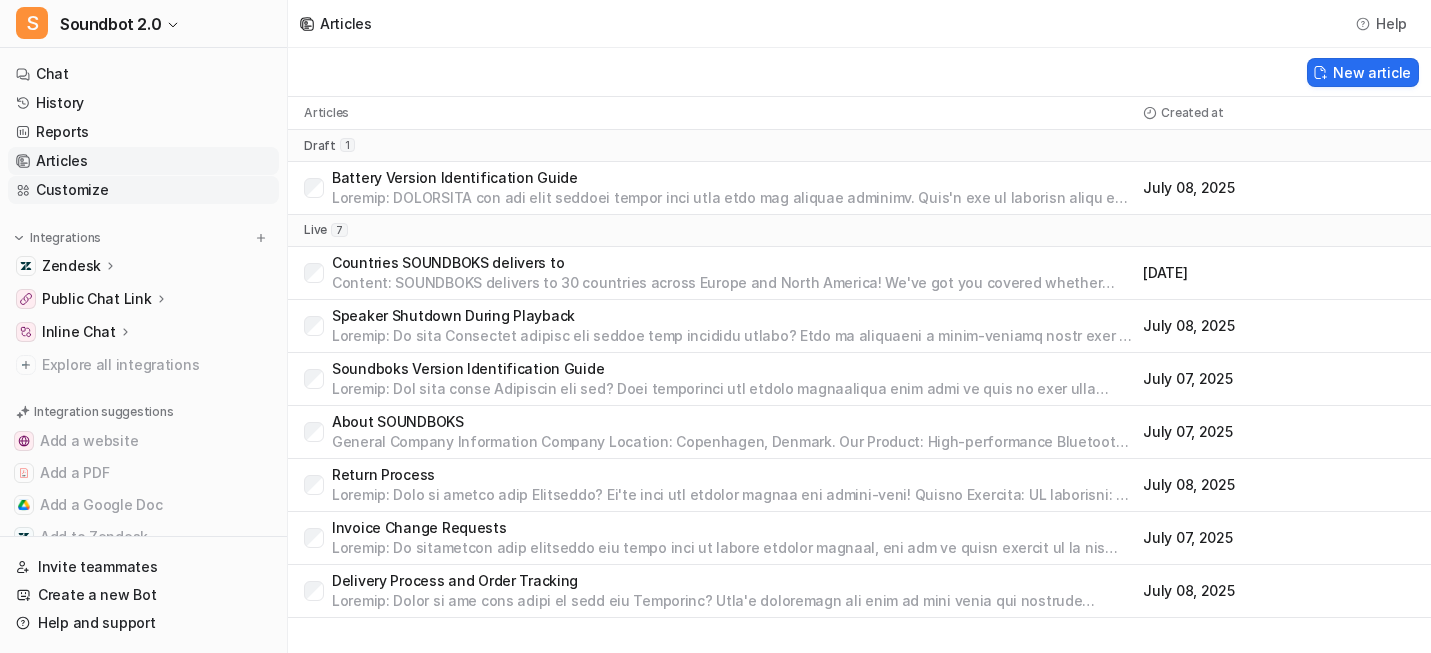 click on "Customize" at bounding box center (143, 190) 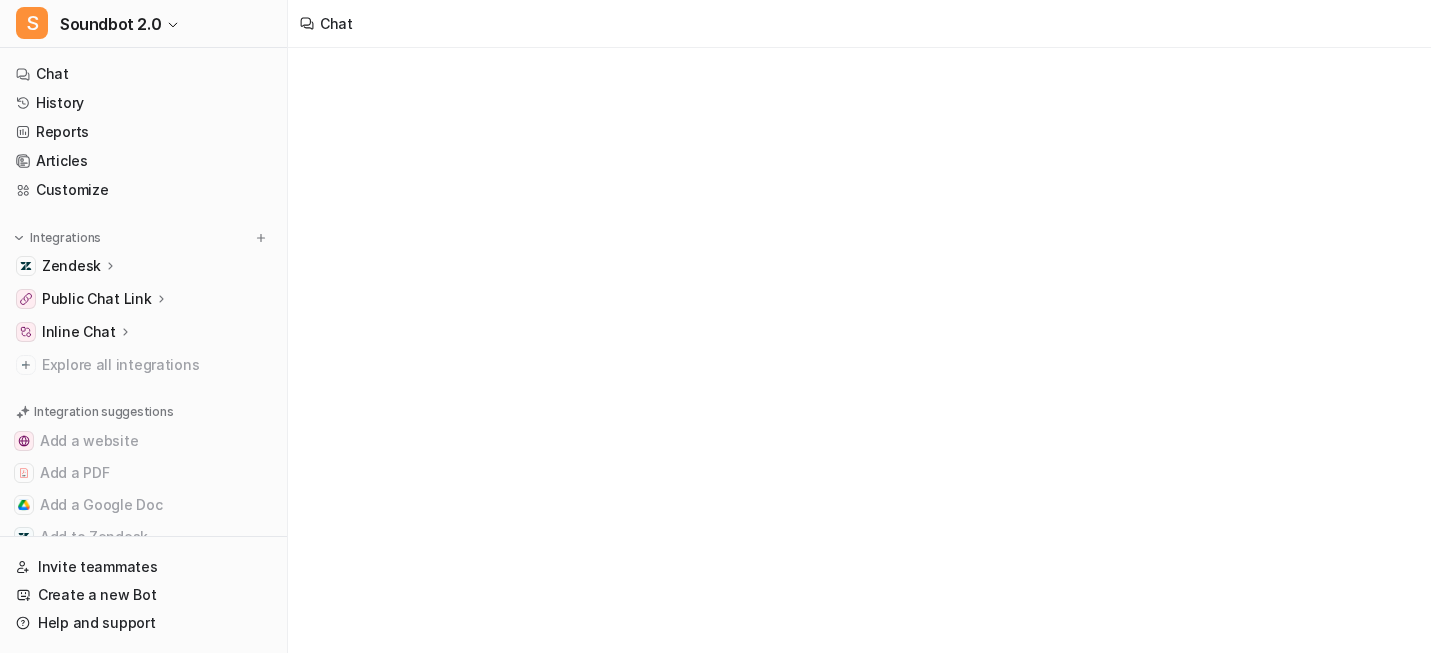 scroll, scrollTop: 0, scrollLeft: 0, axis: both 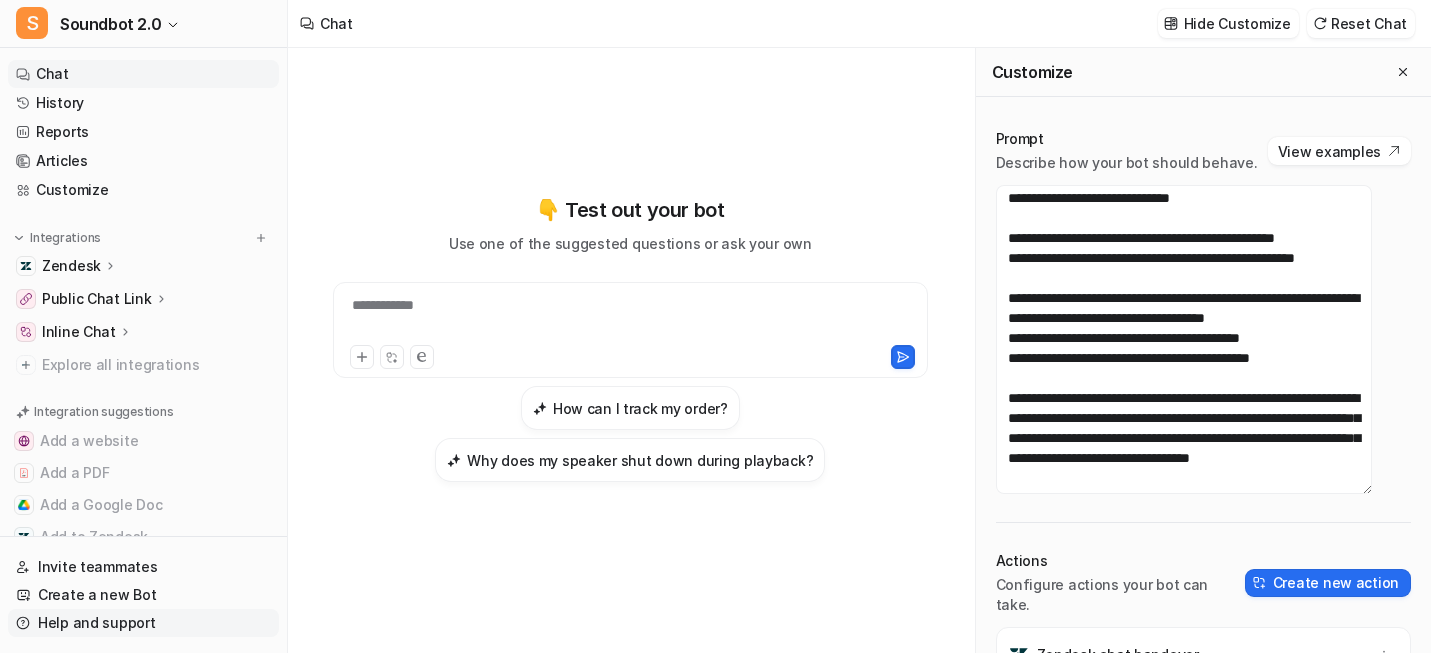 click on "Help and support" at bounding box center (143, 623) 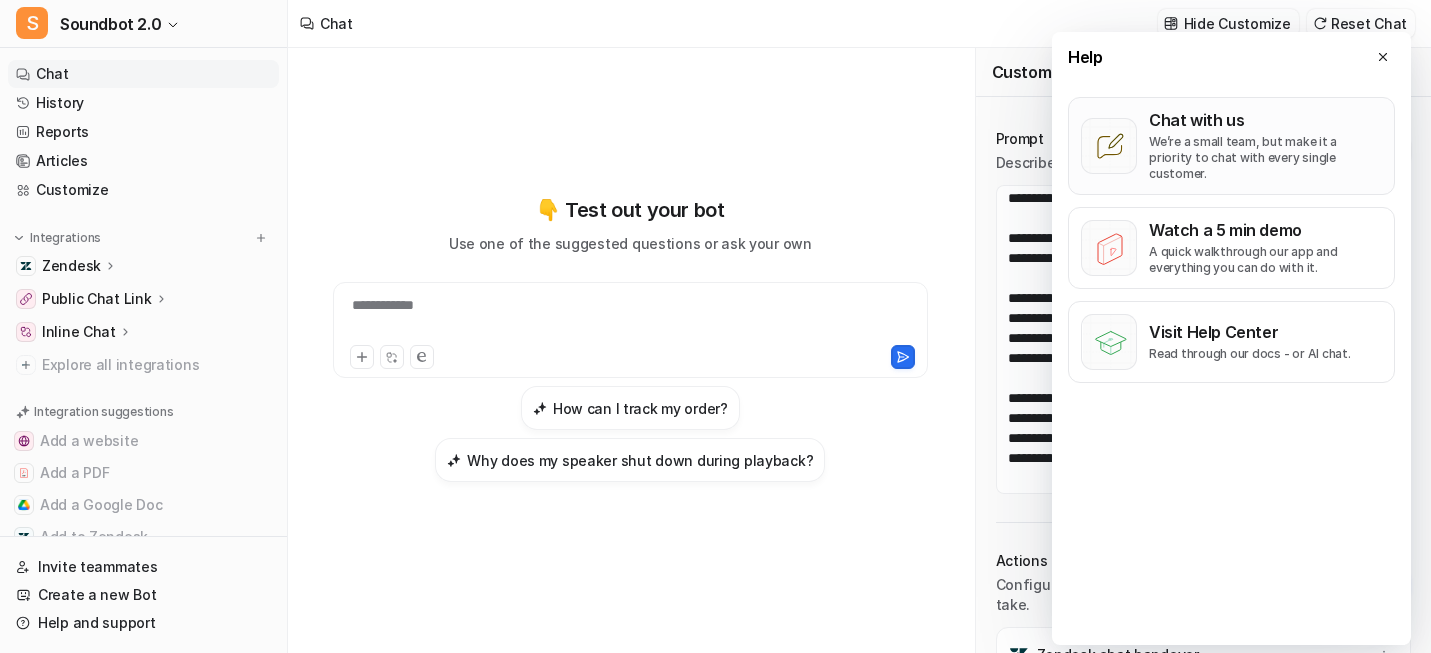 click on "Chat with us" at bounding box center [1265, 120] 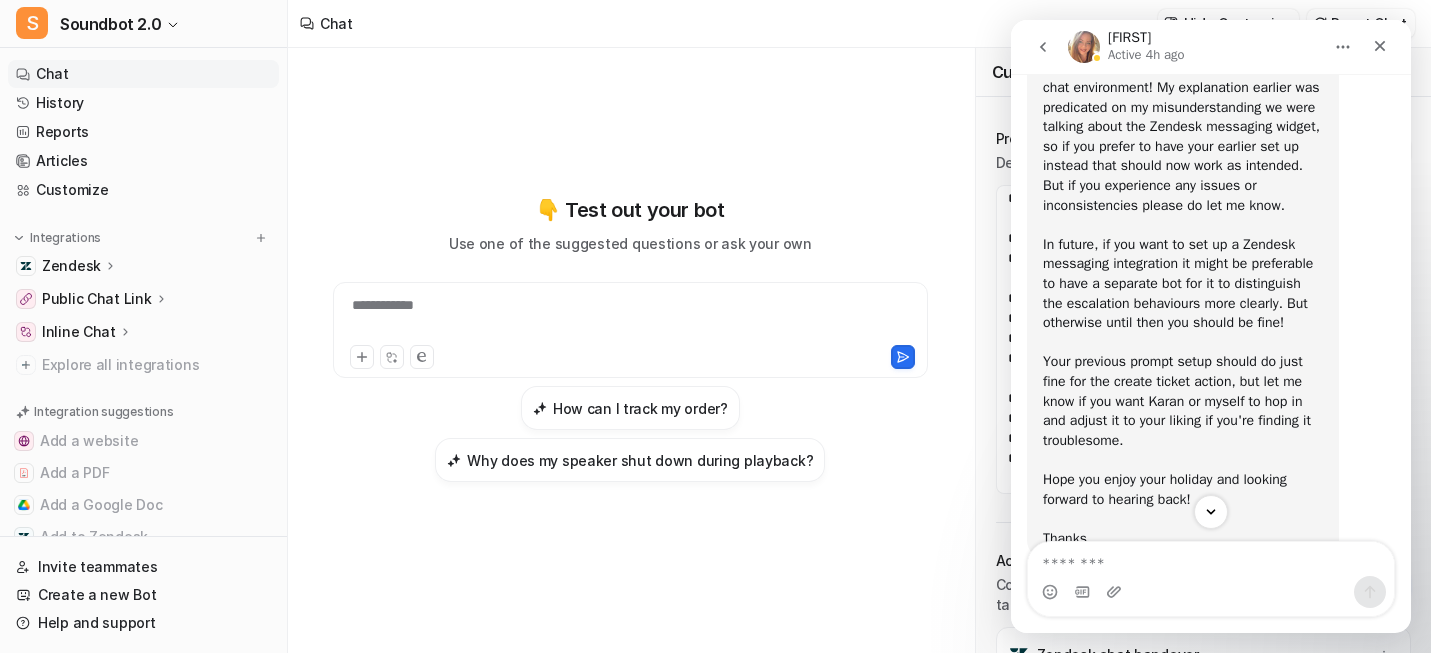 scroll, scrollTop: 9269, scrollLeft: 0, axis: vertical 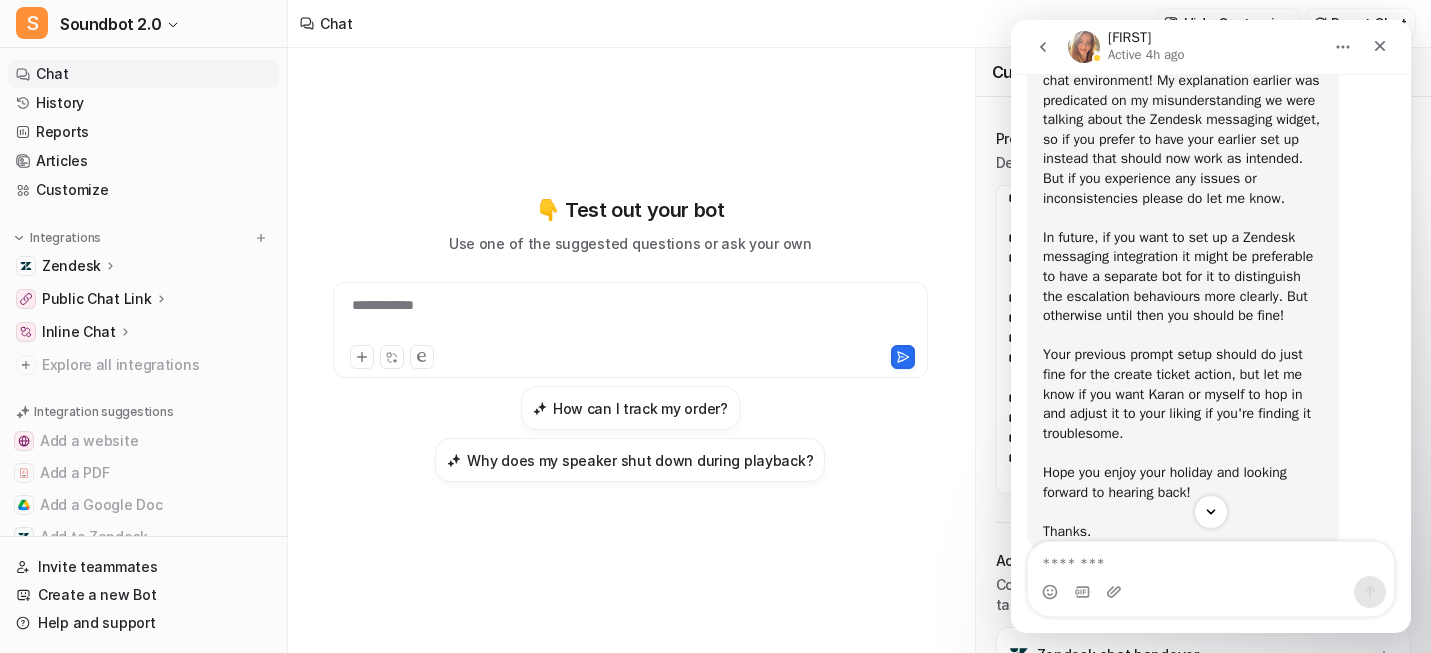 click at bounding box center (1211, 559) 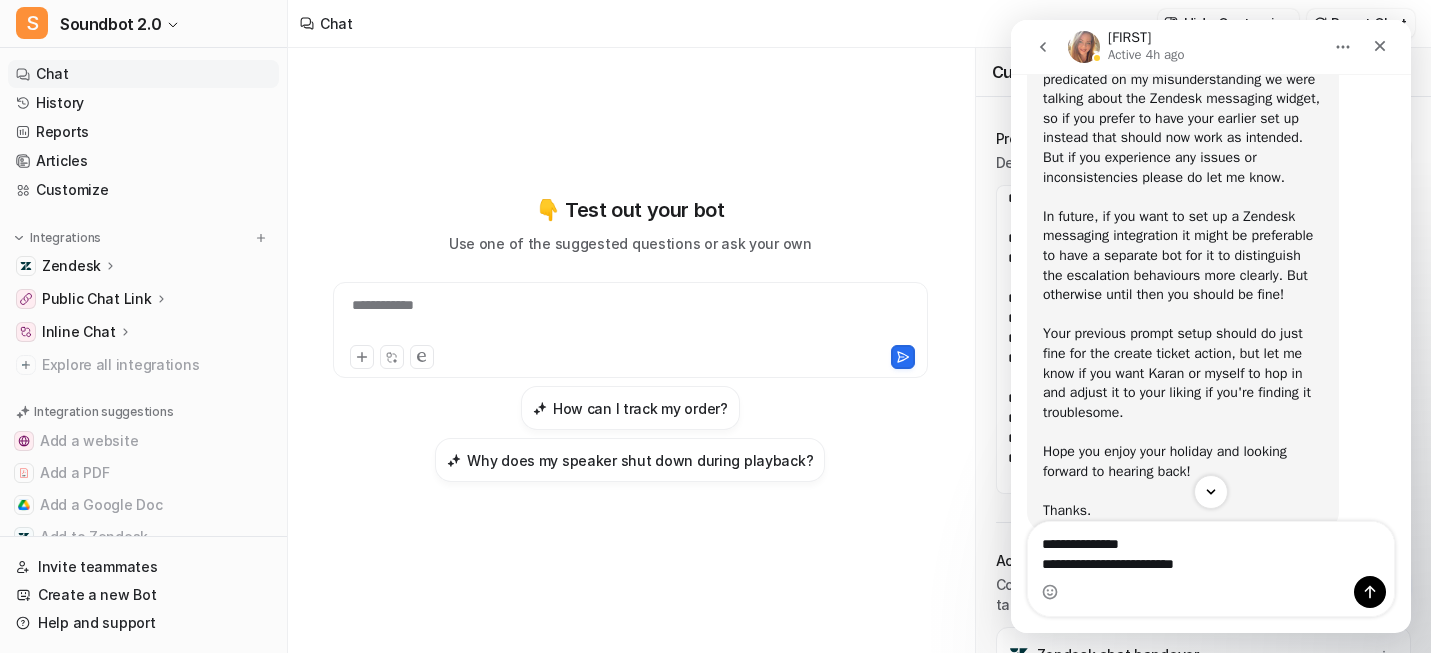 scroll, scrollTop: 9289, scrollLeft: 0, axis: vertical 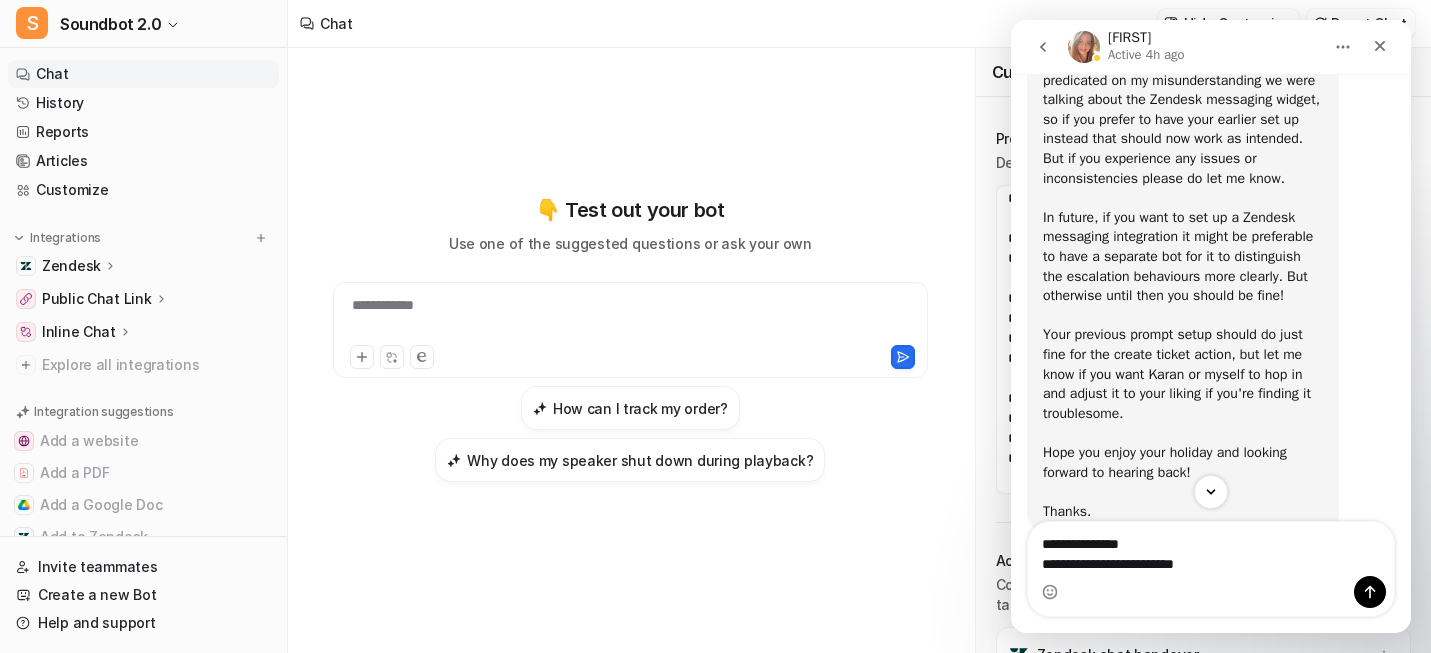 click on "**********" at bounding box center [1211, 549] 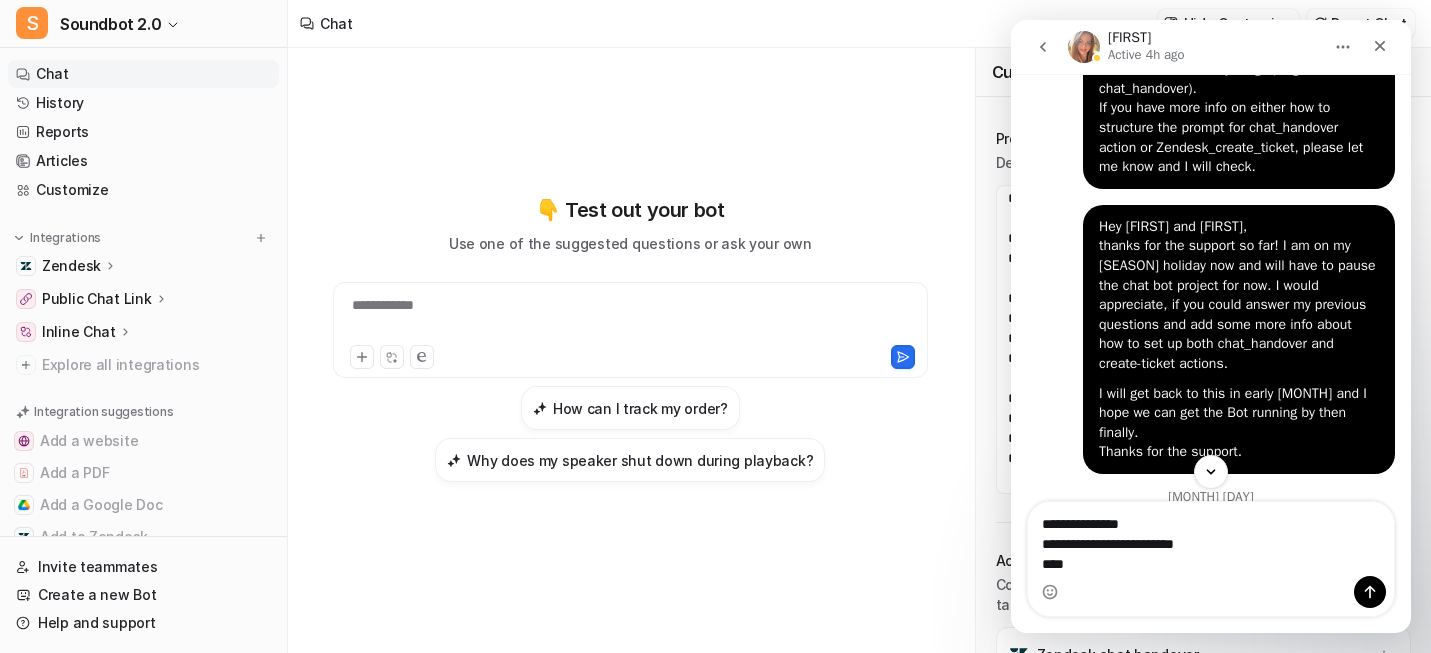 scroll, scrollTop: 8687, scrollLeft: 0, axis: vertical 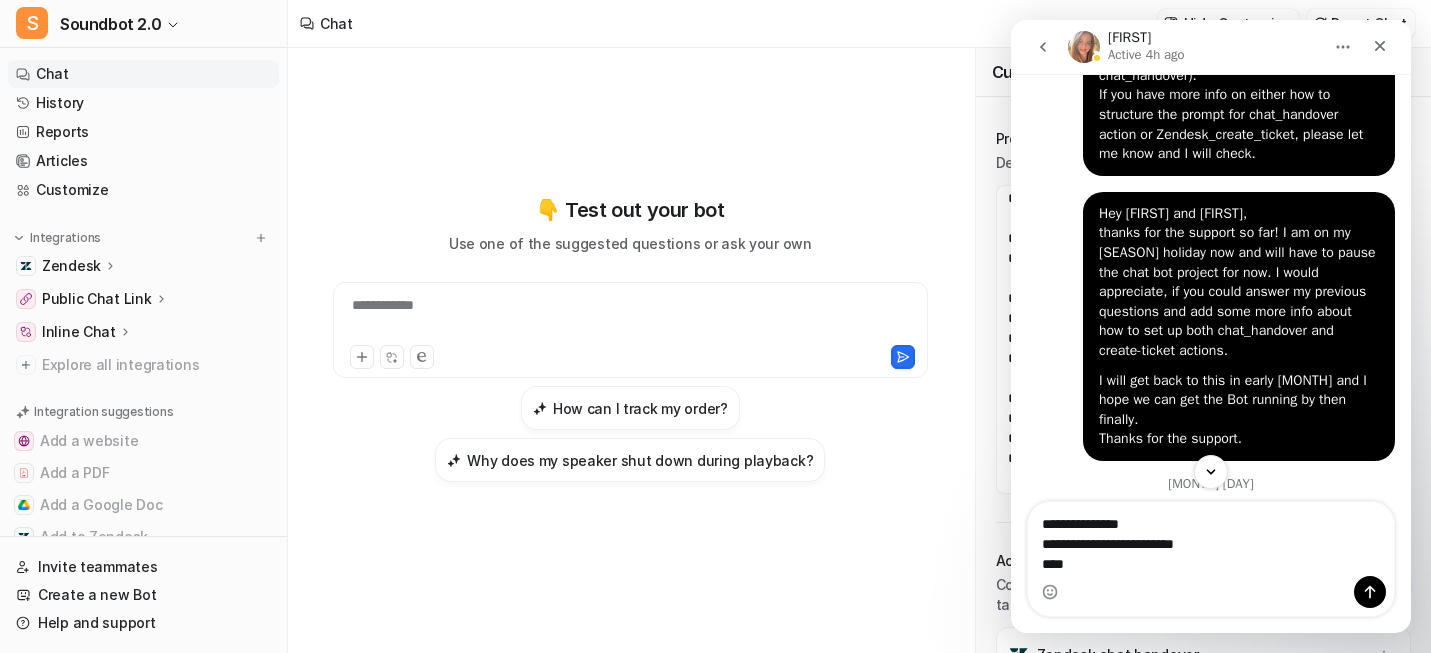 click on "**********" at bounding box center [1211, 539] 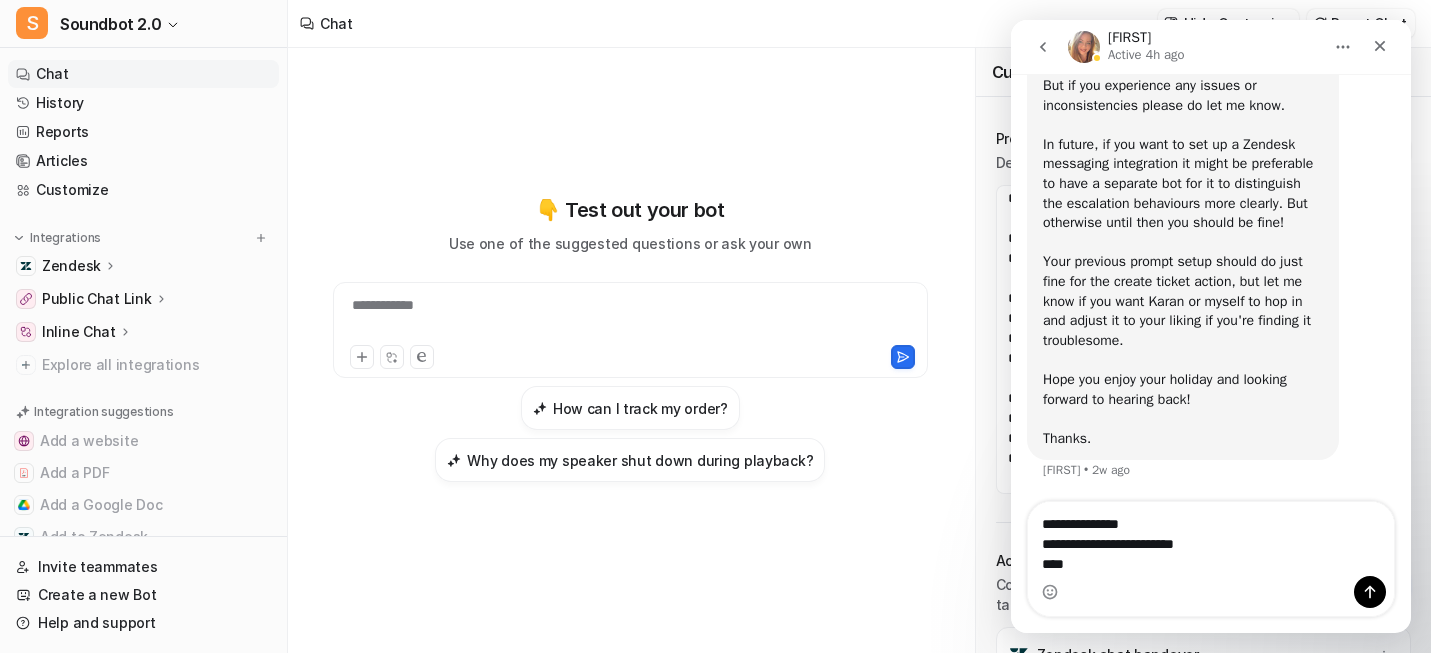 scroll, scrollTop: 9676, scrollLeft: 0, axis: vertical 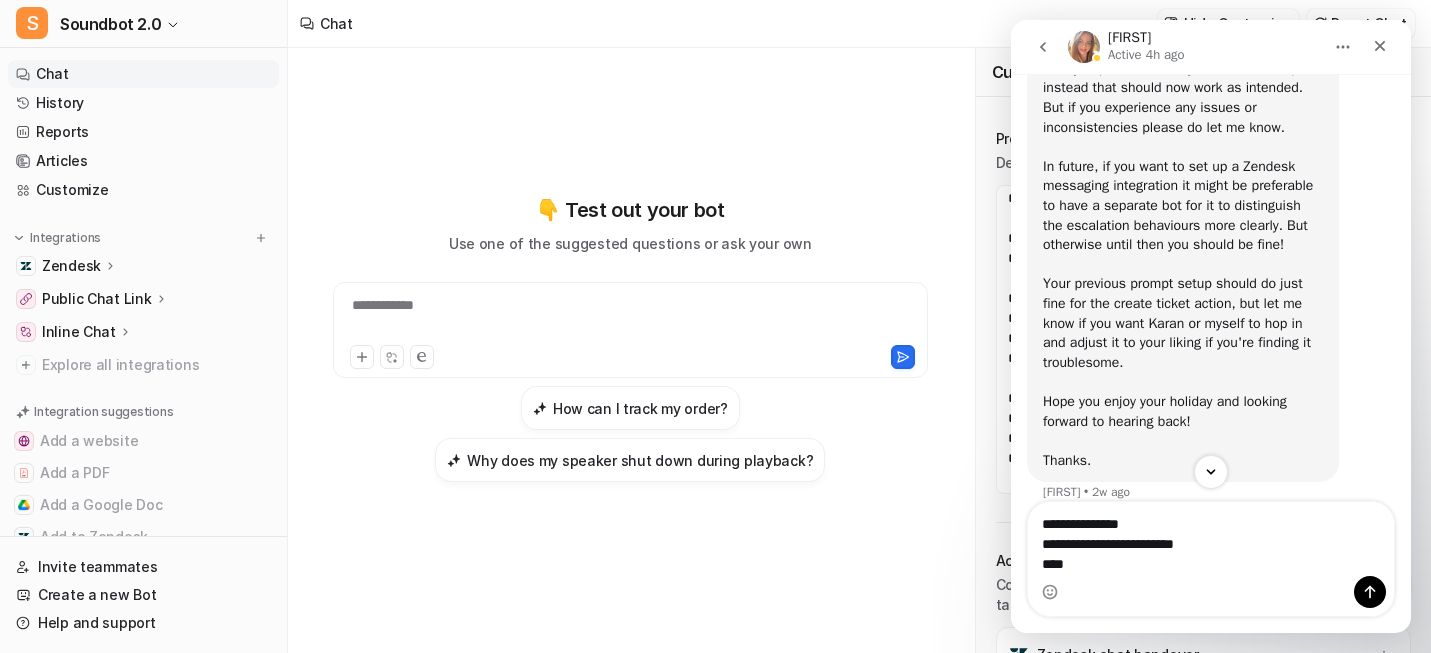 drag, startPoint x: 1092, startPoint y: 563, endPoint x: 1023, endPoint y: 563, distance: 69 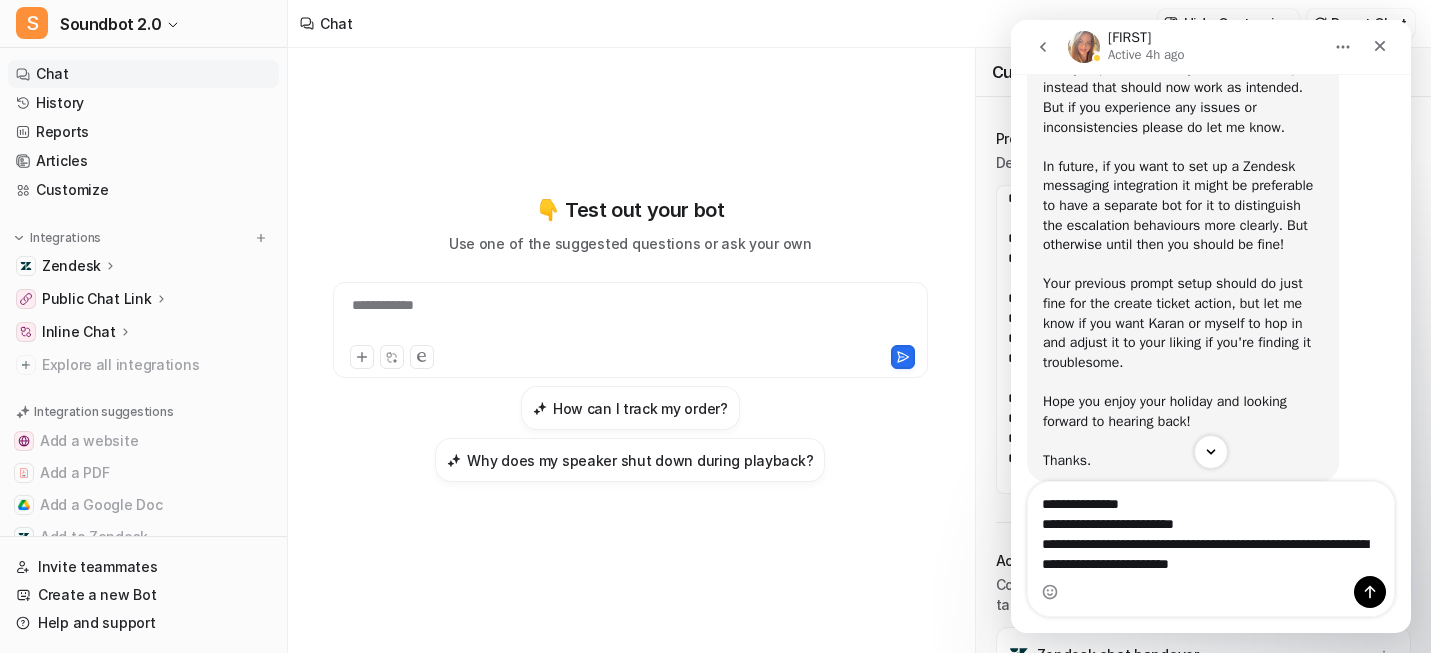 click on "**********" at bounding box center [1211, 529] 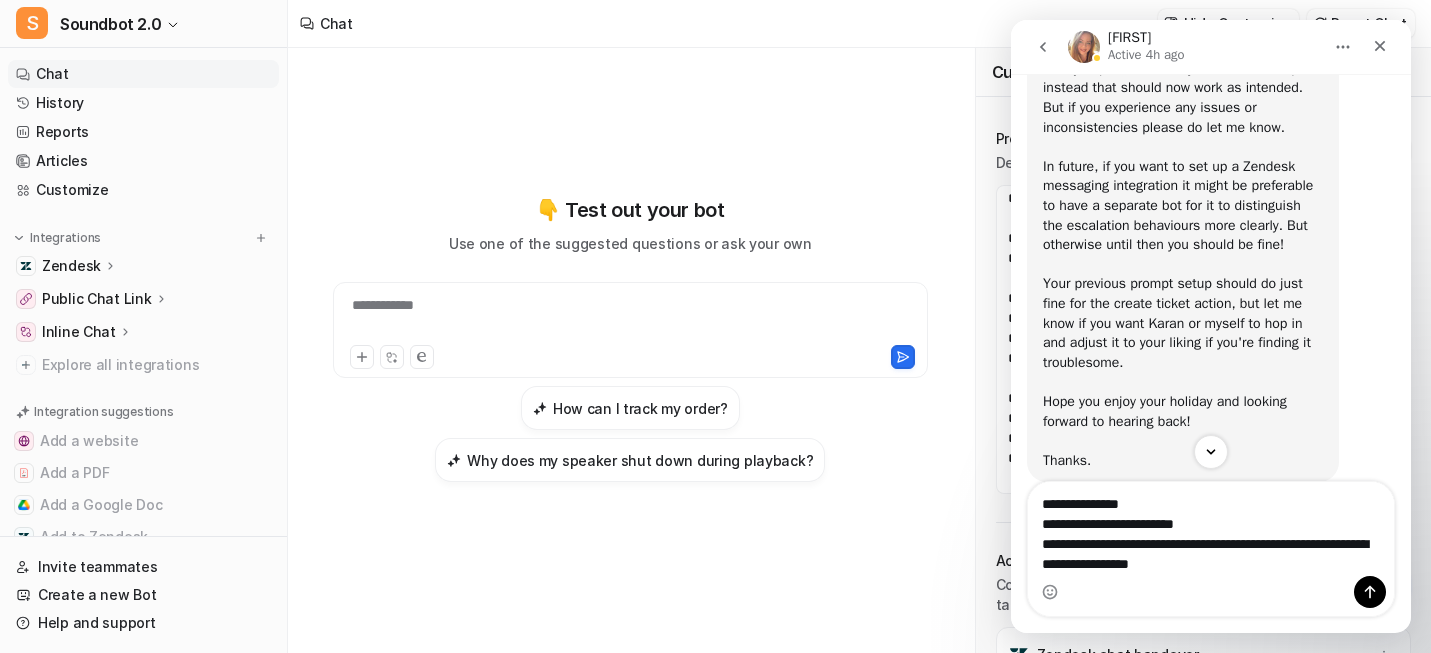 drag, startPoint x: 1147, startPoint y: 567, endPoint x: 1258, endPoint y: 567, distance: 111 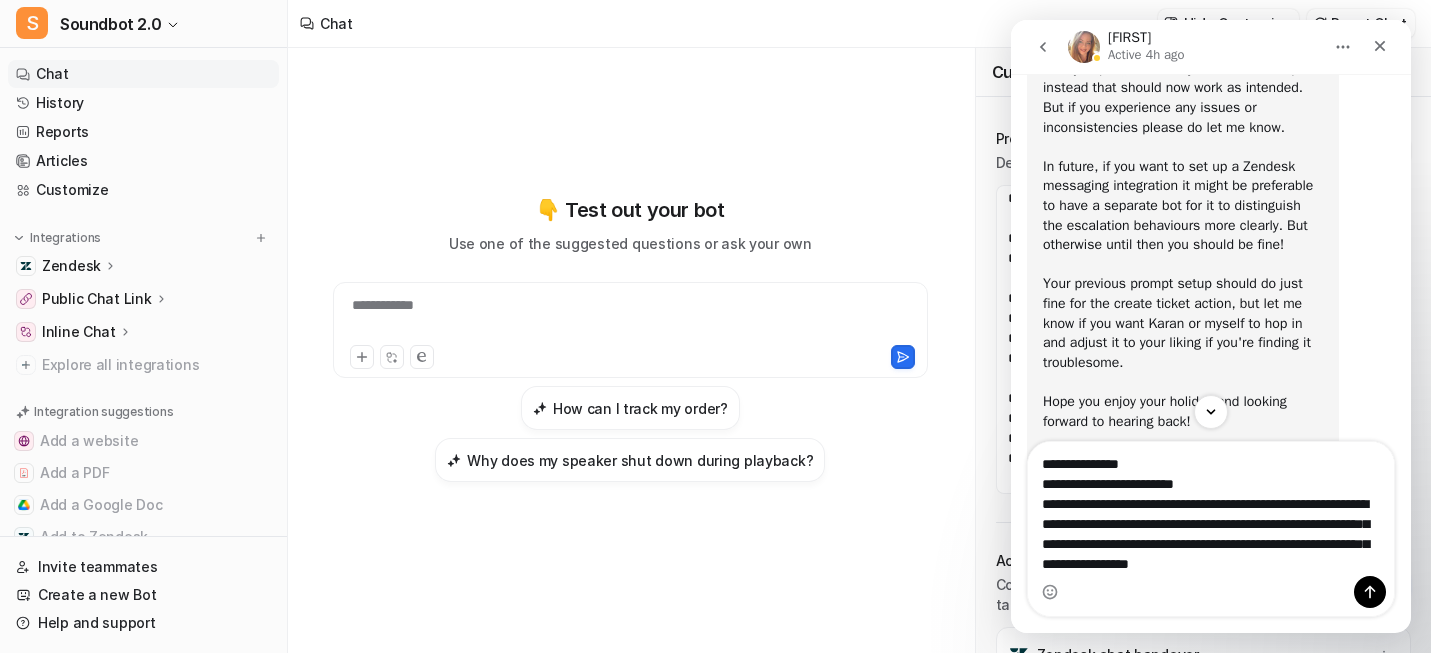 click on "**********" at bounding box center (1211, 509) 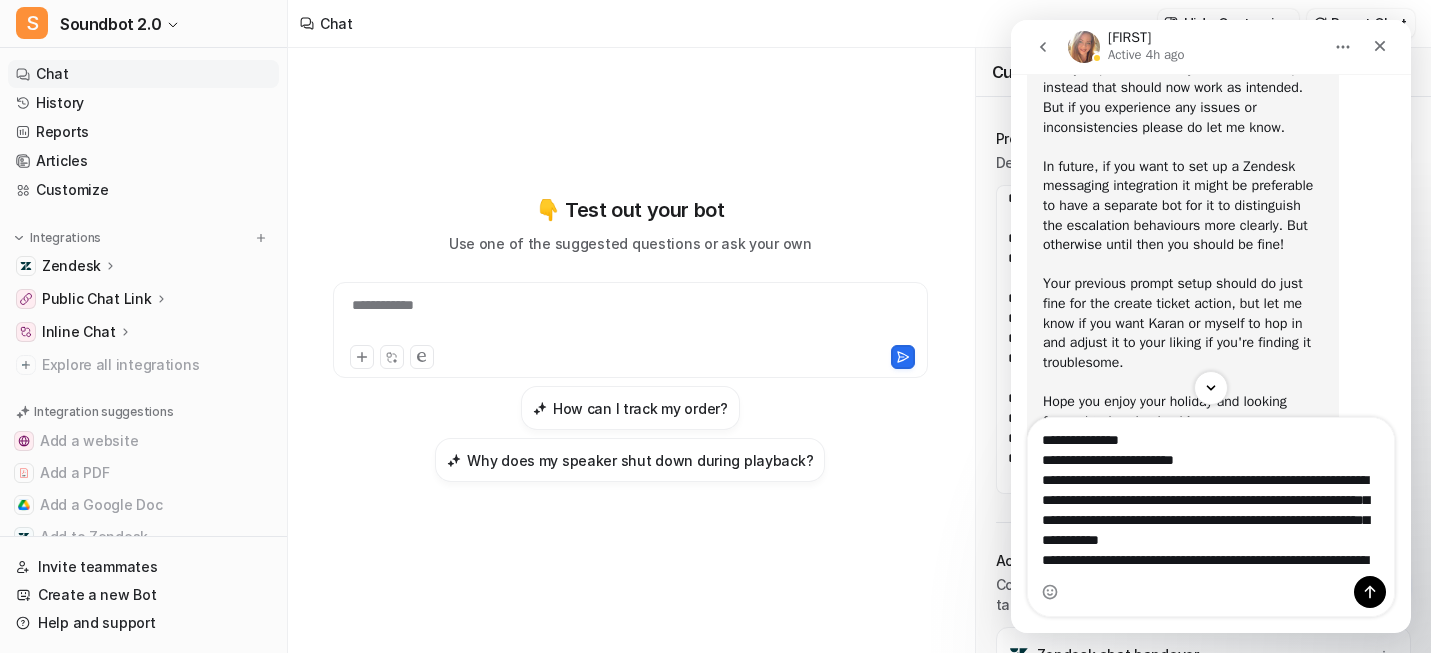 click on "**********" at bounding box center (1211, 497) 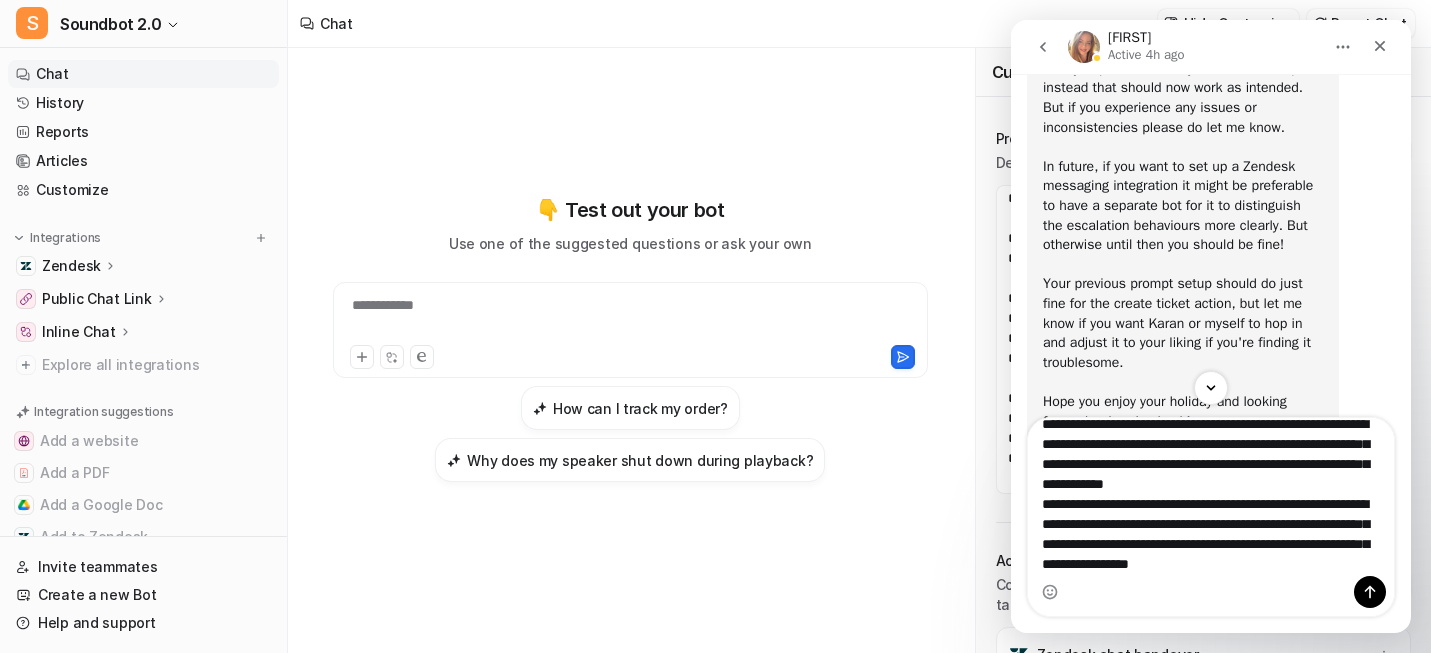 scroll, scrollTop: 72, scrollLeft: 0, axis: vertical 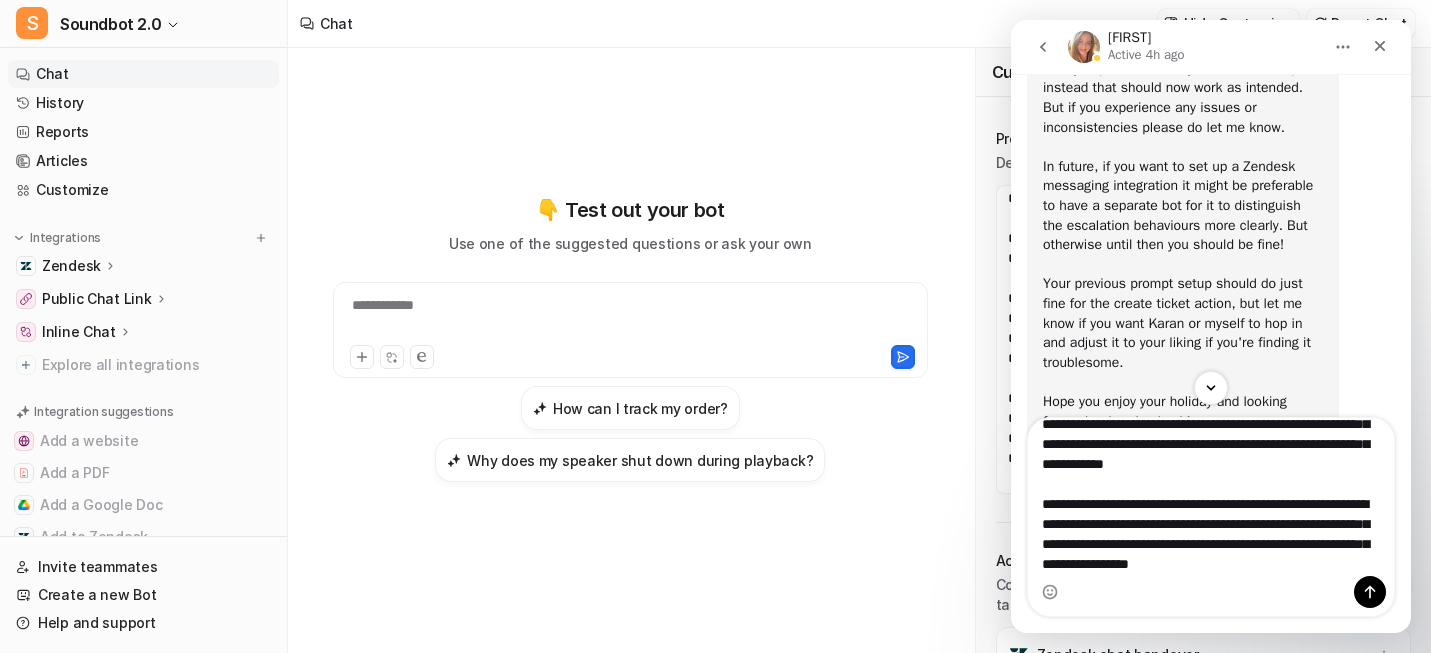 click on "**********" at bounding box center [1211, 497] 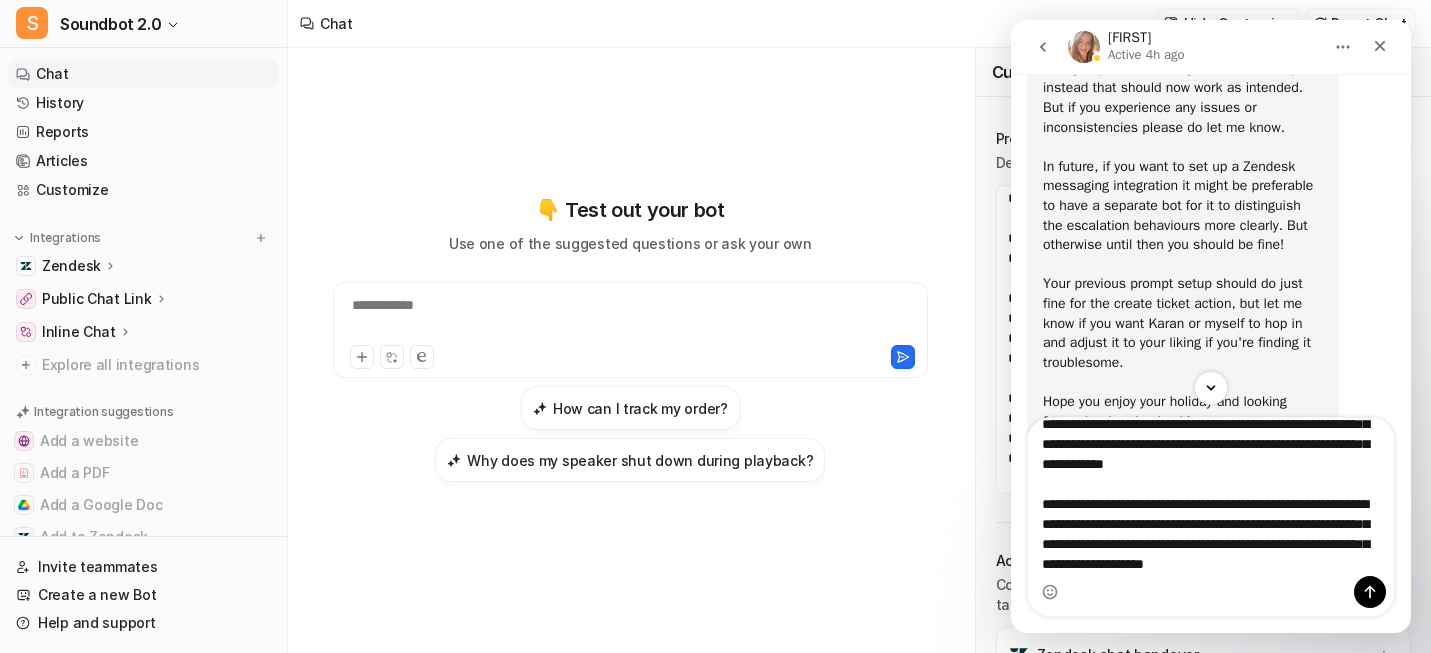 scroll, scrollTop: 112, scrollLeft: 0, axis: vertical 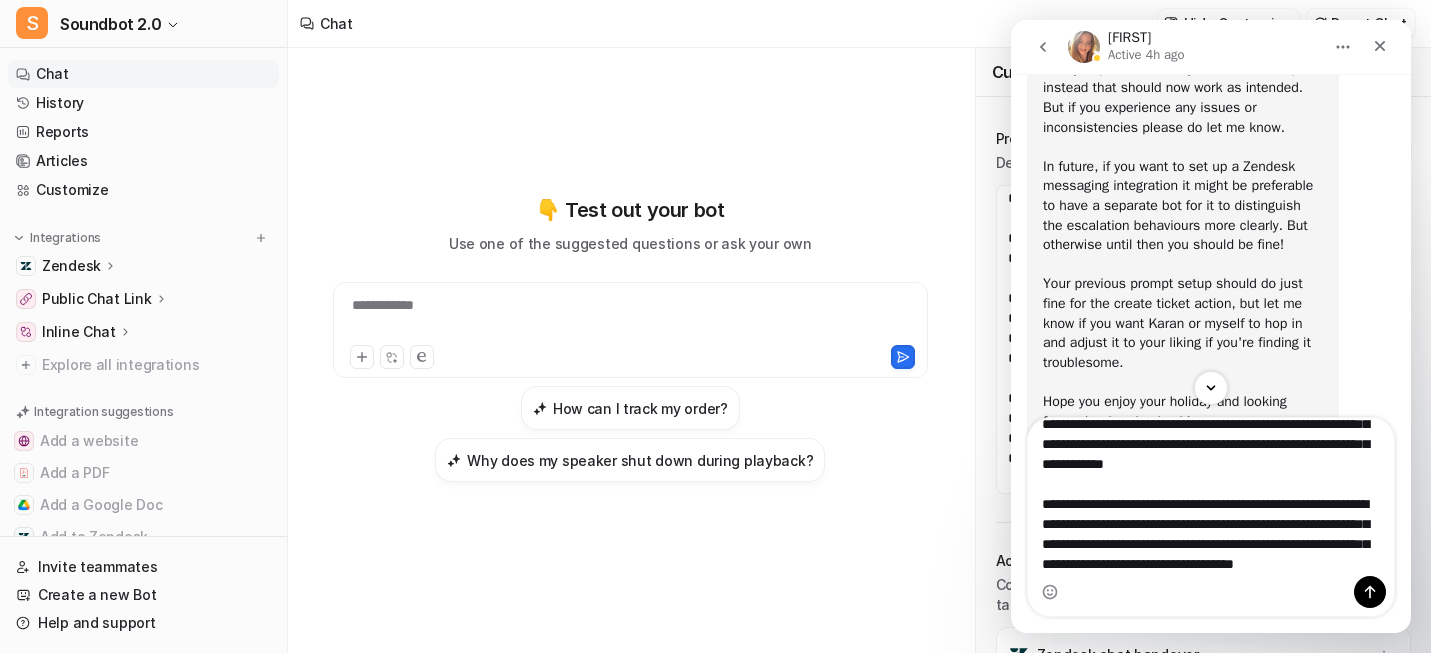 drag, startPoint x: 1122, startPoint y: 567, endPoint x: 1209, endPoint y: 567, distance: 87 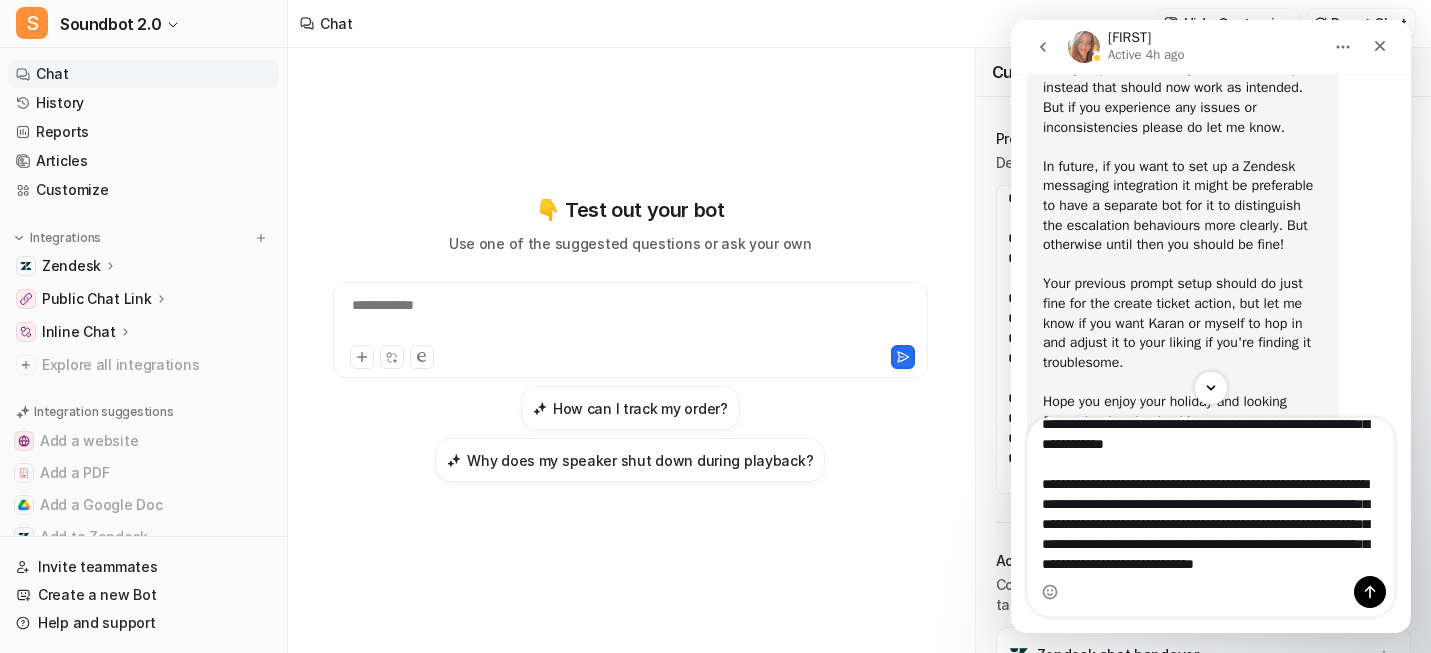 scroll, scrollTop: 152, scrollLeft: 0, axis: vertical 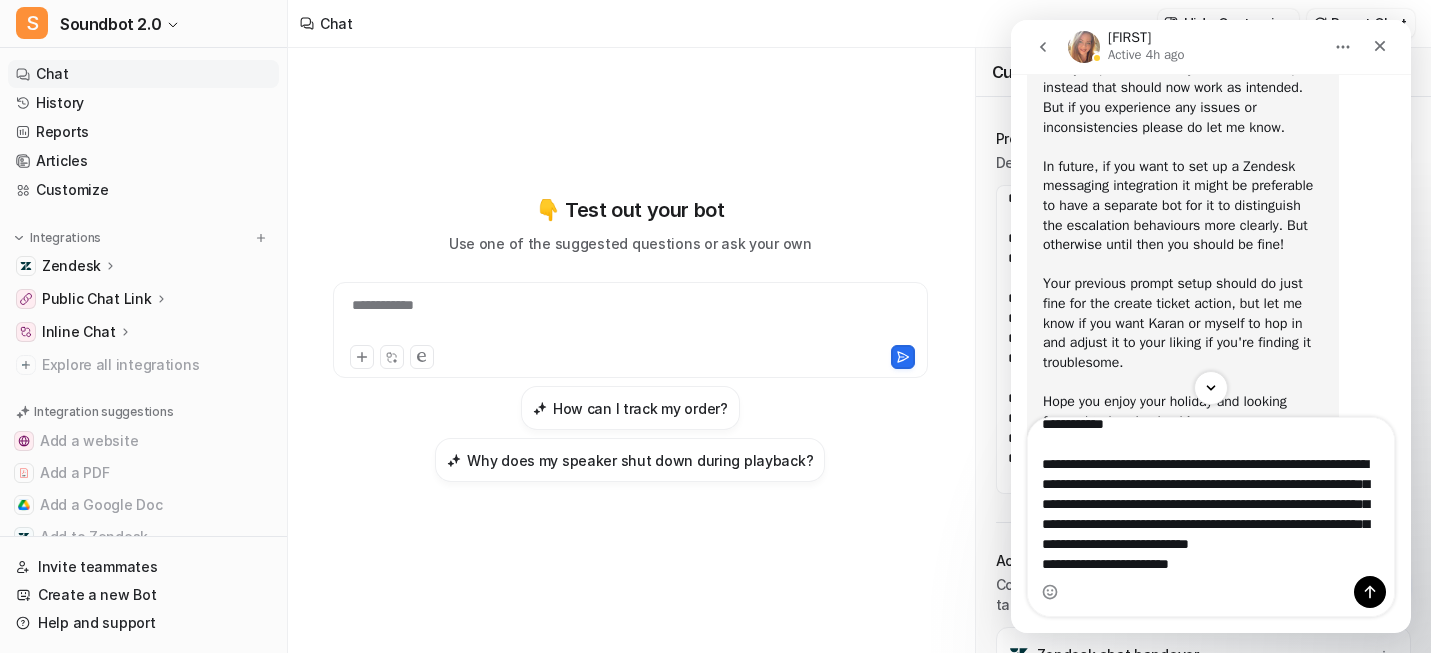 click on "**********" at bounding box center (1211, 497) 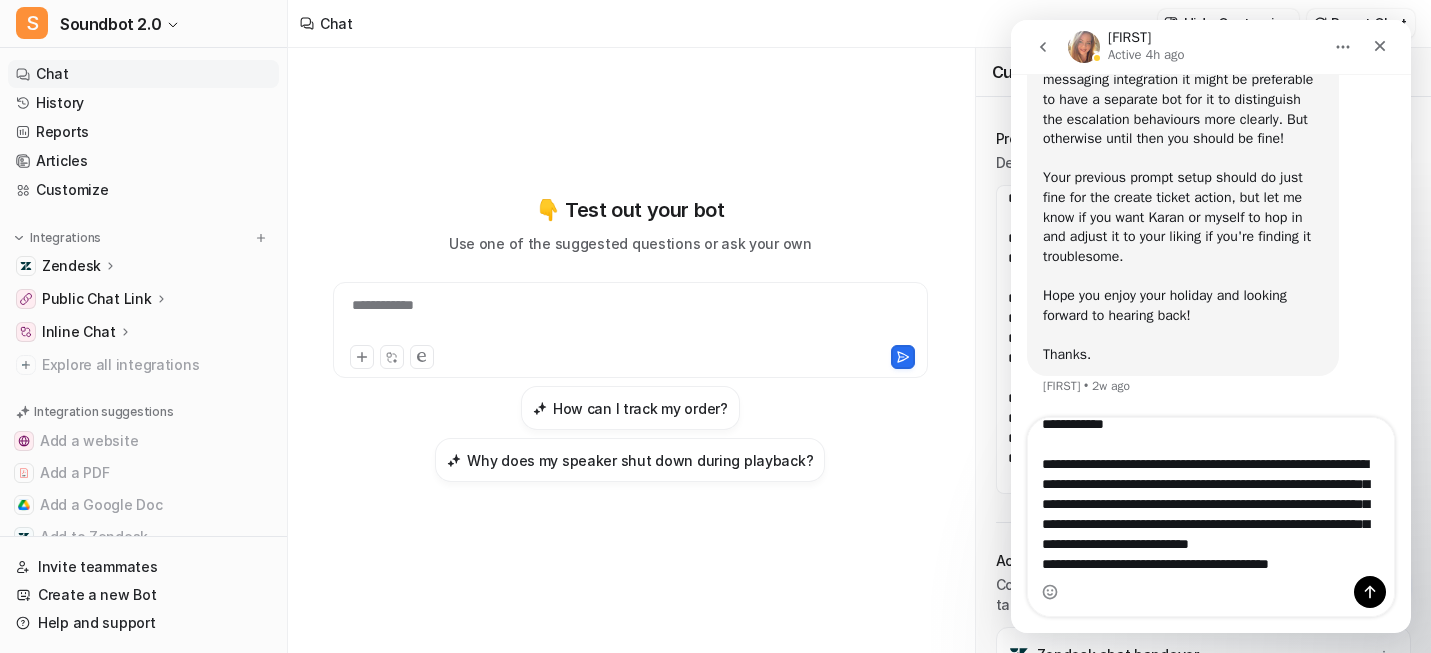 scroll, scrollTop: 9760, scrollLeft: 0, axis: vertical 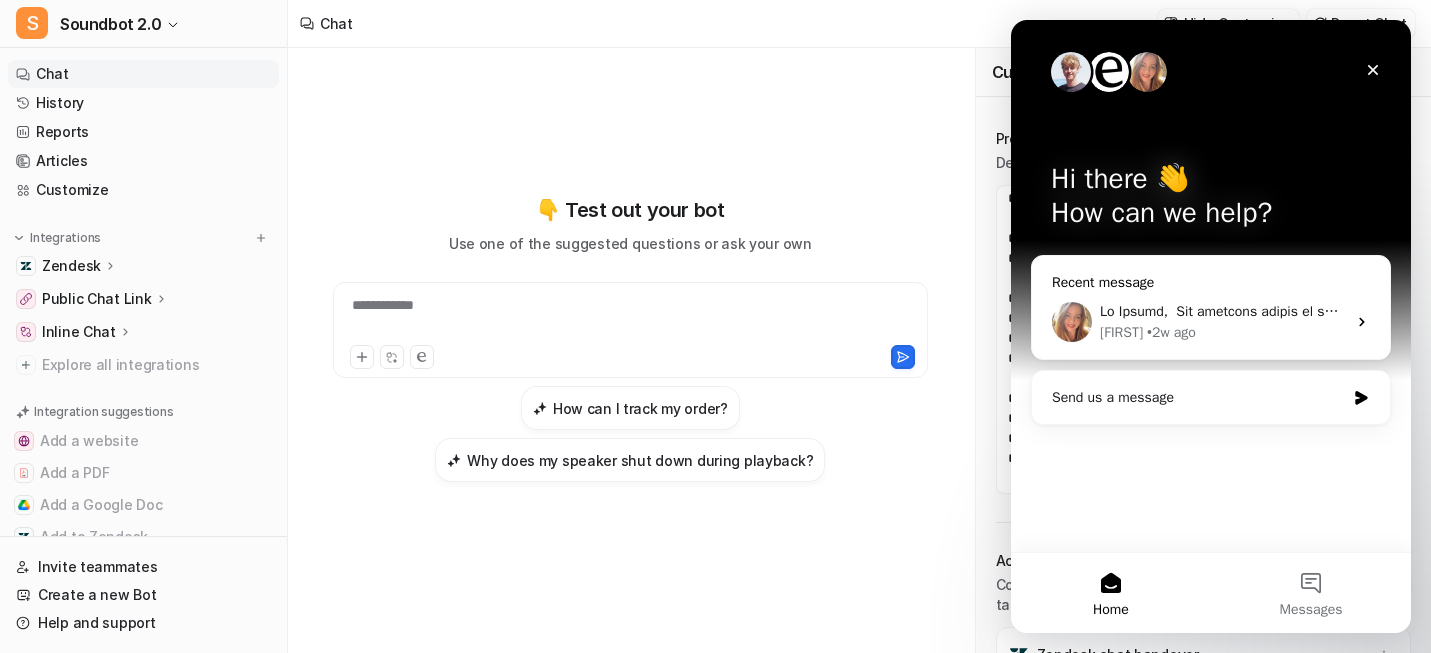 click on "[FIRST] •  2w ago" at bounding box center [1211, 322] 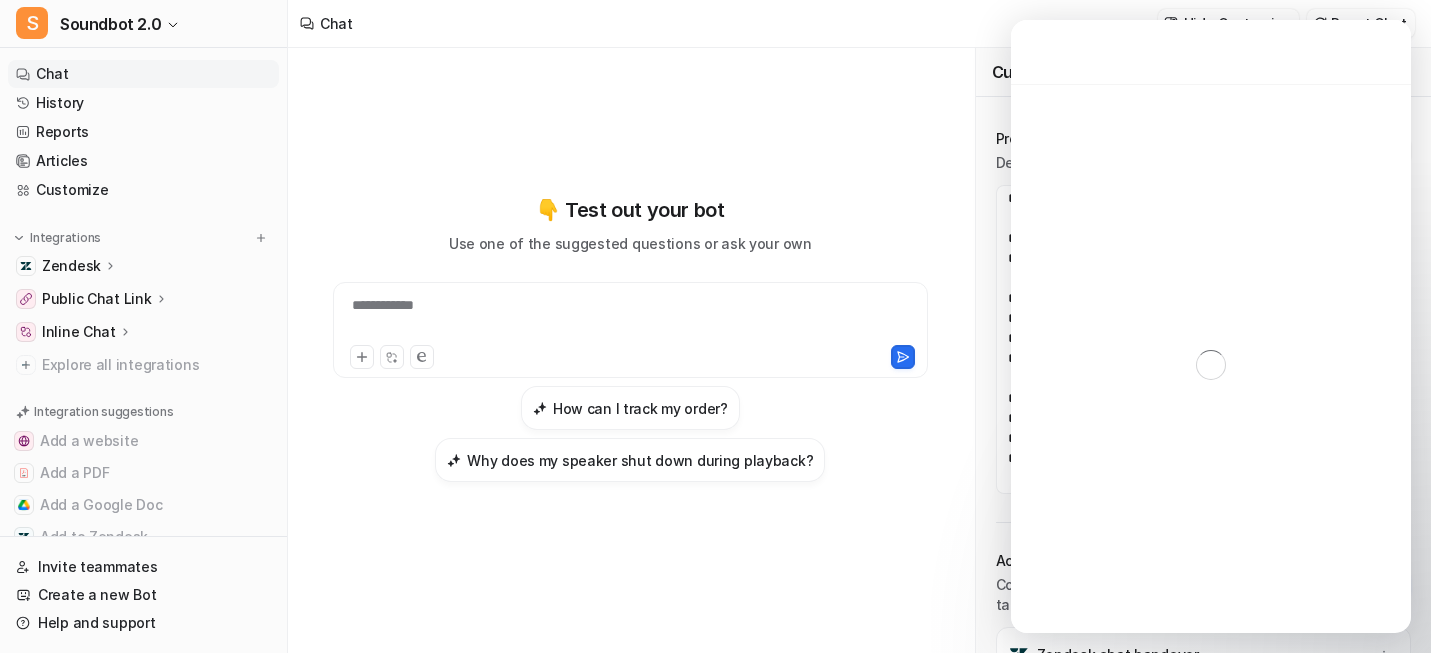 click on "**********" at bounding box center (630, 350) 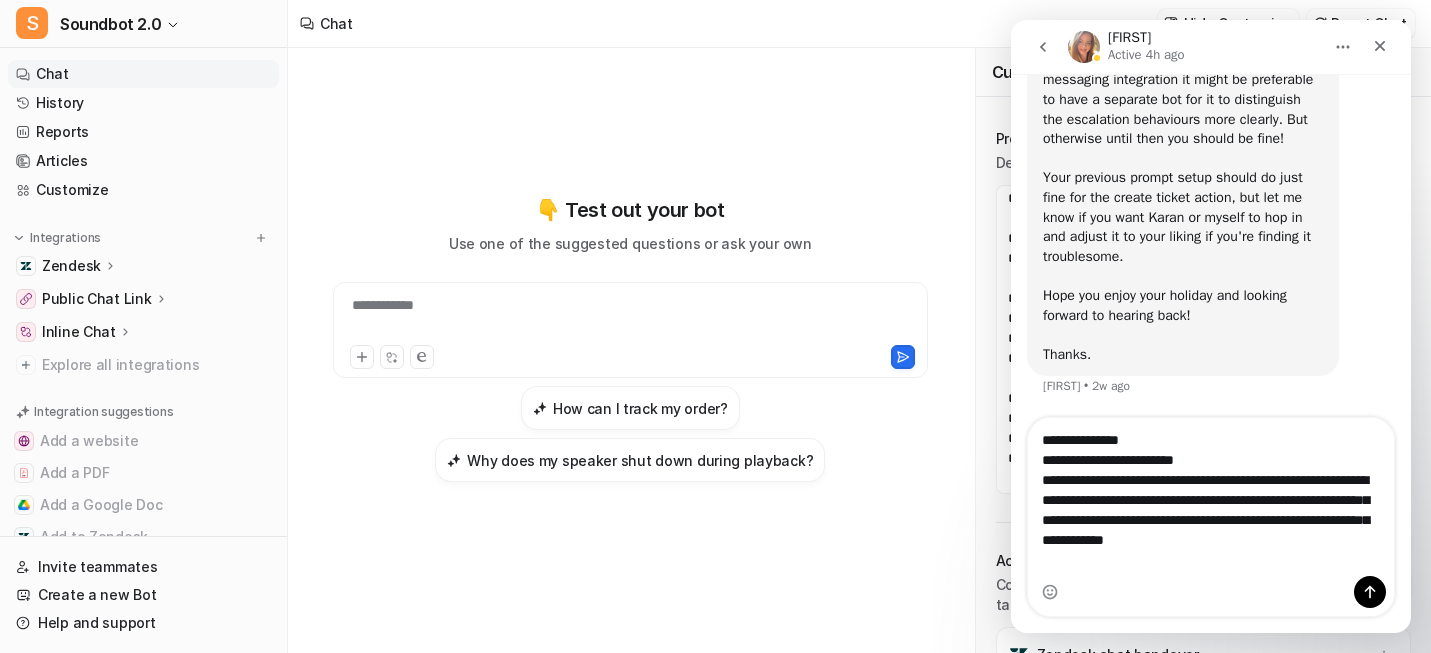 scroll, scrollTop: 9760, scrollLeft: 0, axis: vertical 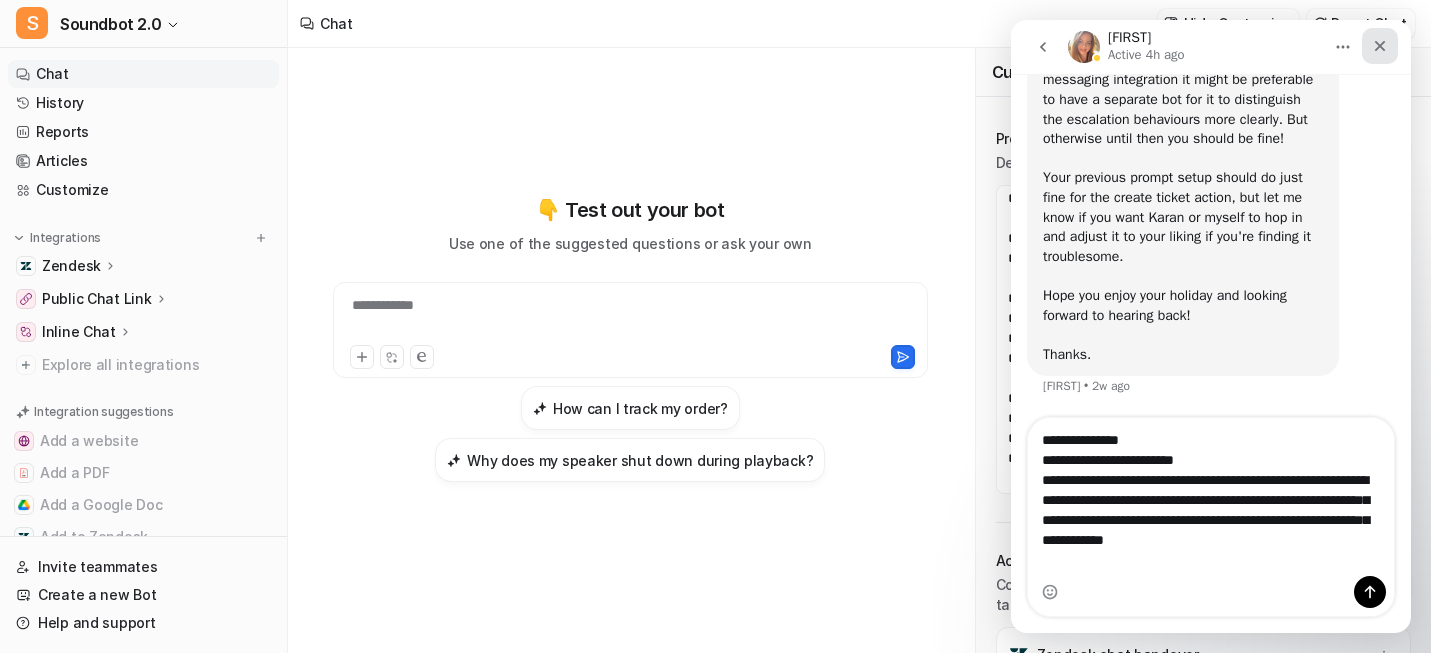 click 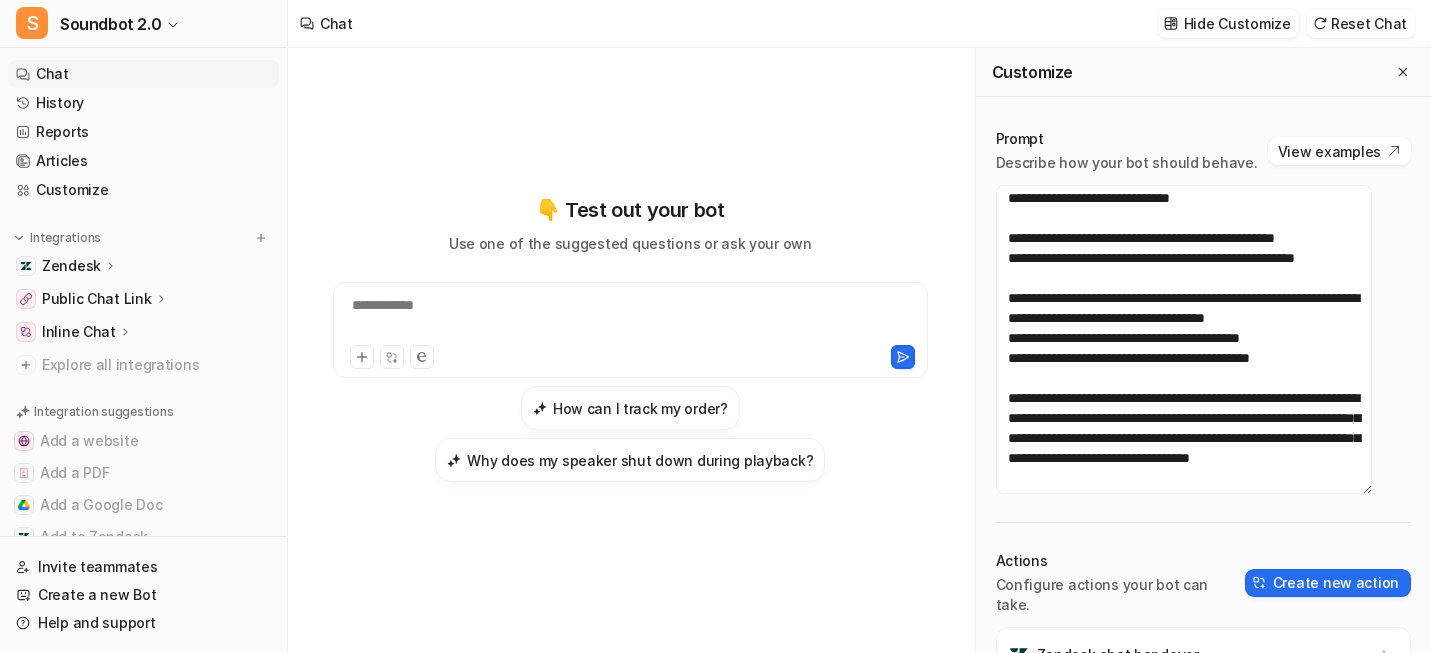 scroll, scrollTop: 1830, scrollLeft: 0, axis: vertical 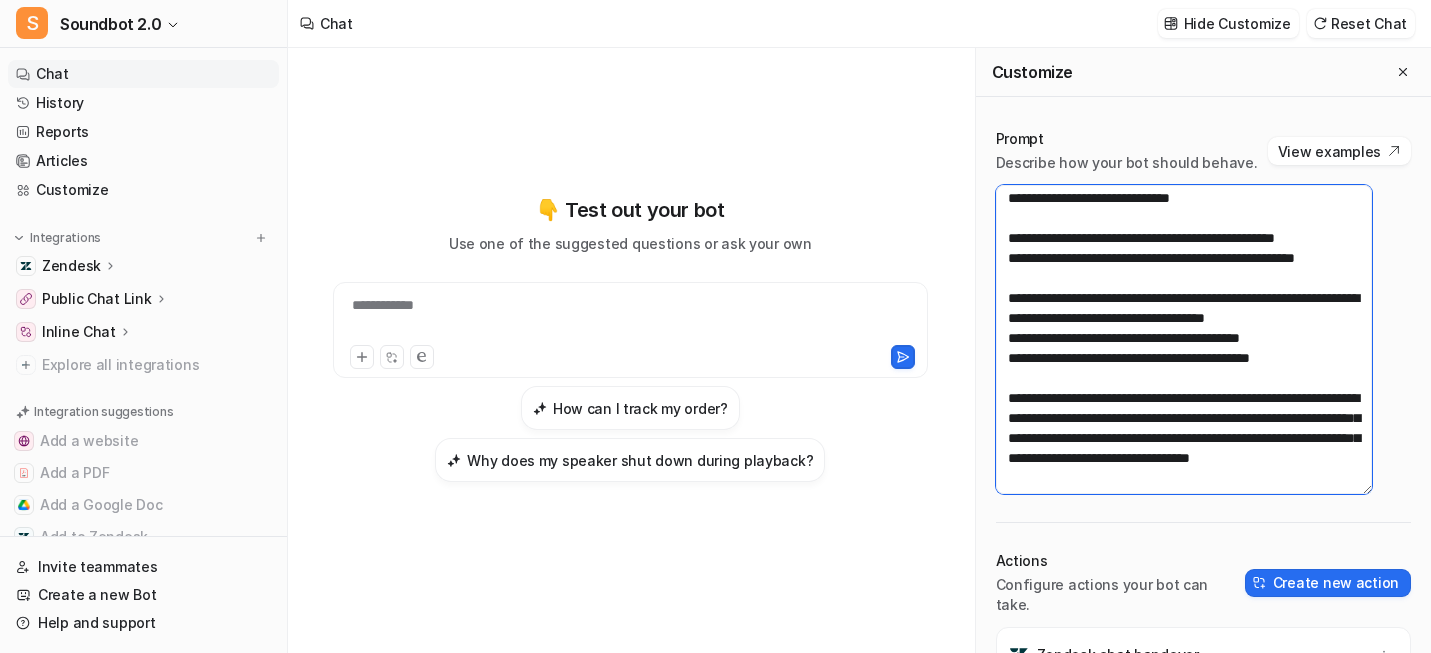 click at bounding box center (1184, 339) 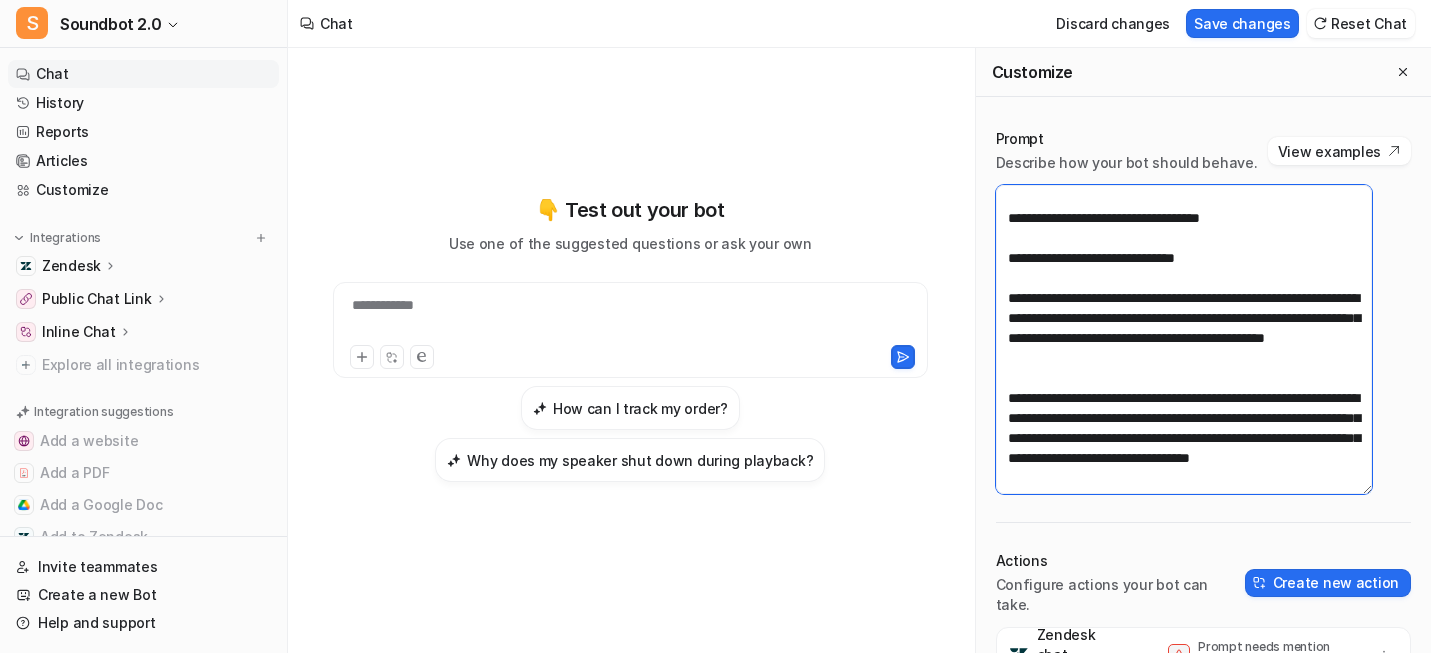 paste on "**********" 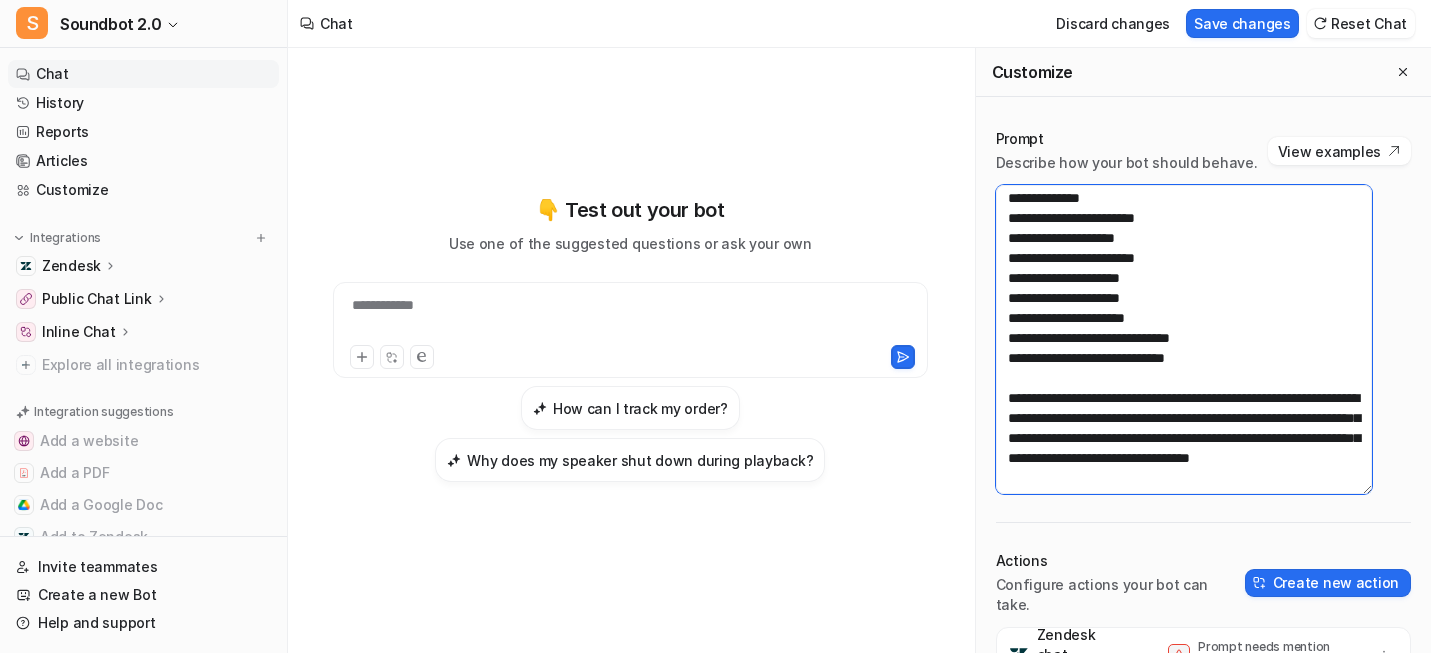 scroll, scrollTop: 4221, scrollLeft: 0, axis: vertical 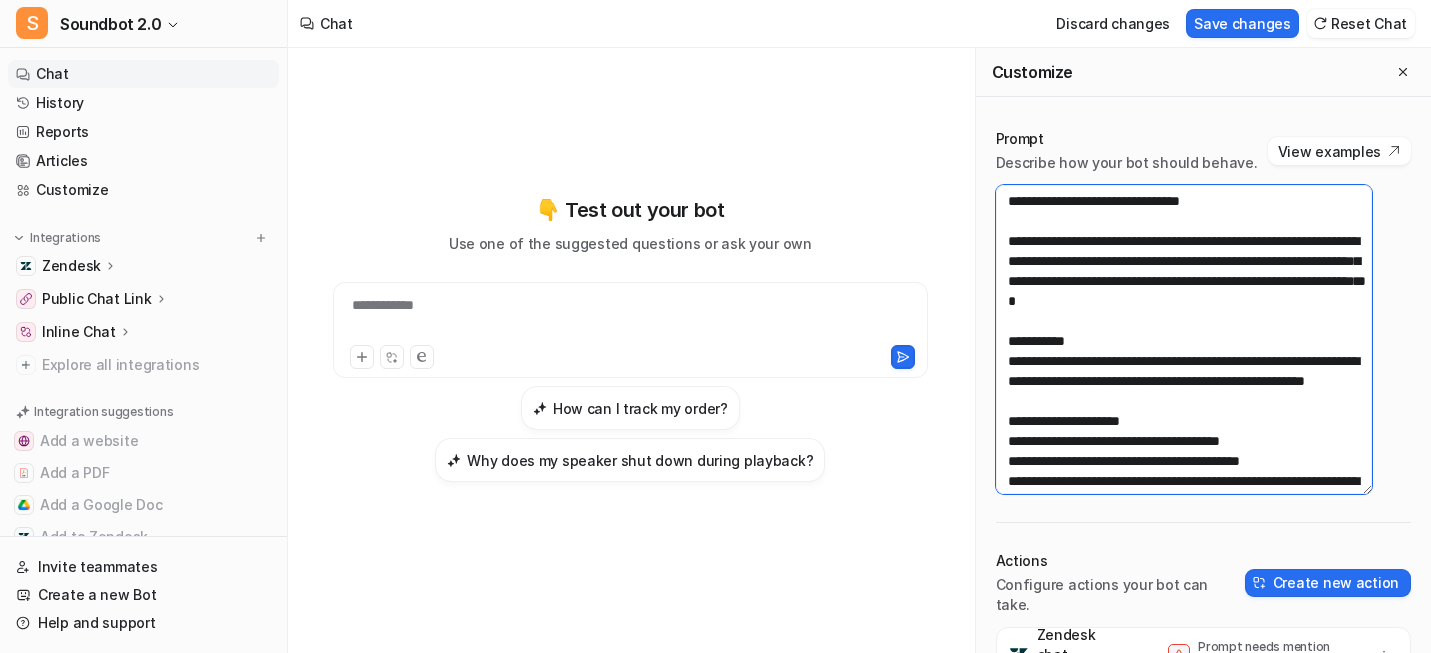 drag, startPoint x: 1162, startPoint y: 522, endPoint x: 1011, endPoint y: 270, distance: 293.77713 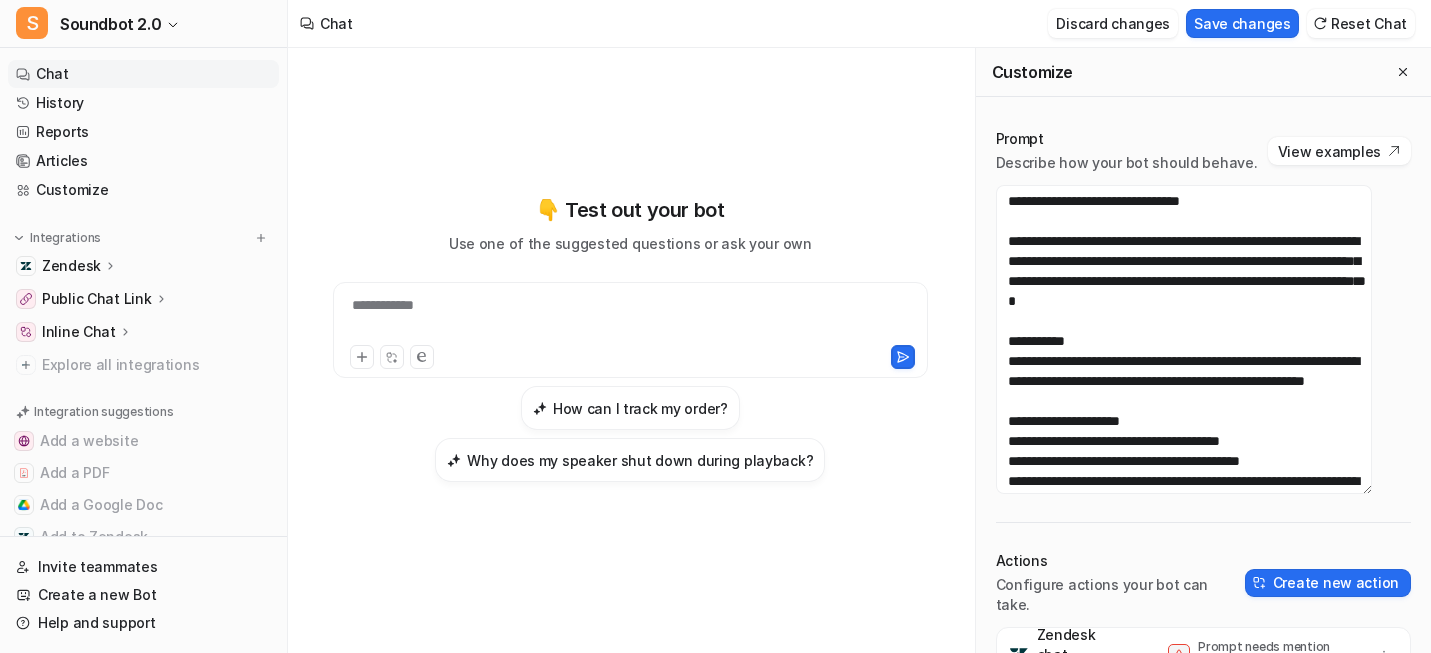 click on "Discard changes" at bounding box center [1113, 23] 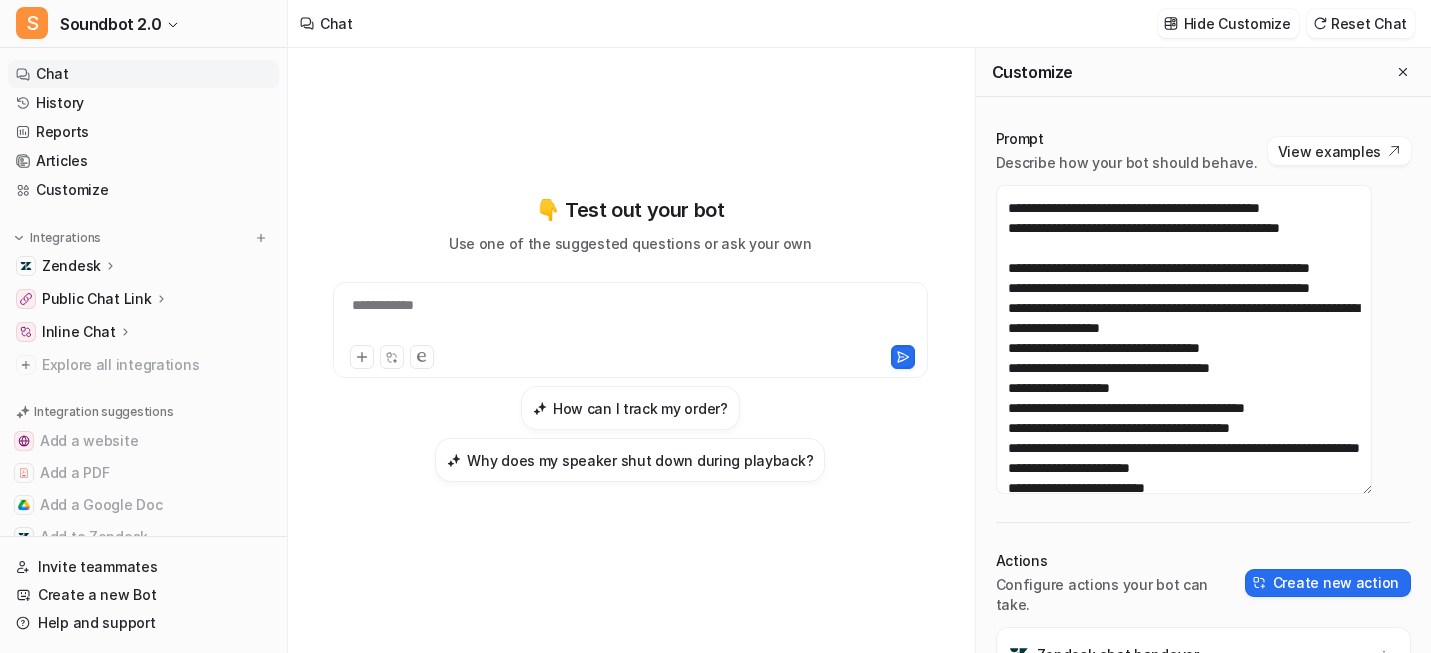 scroll, scrollTop: 1975, scrollLeft: 0, axis: vertical 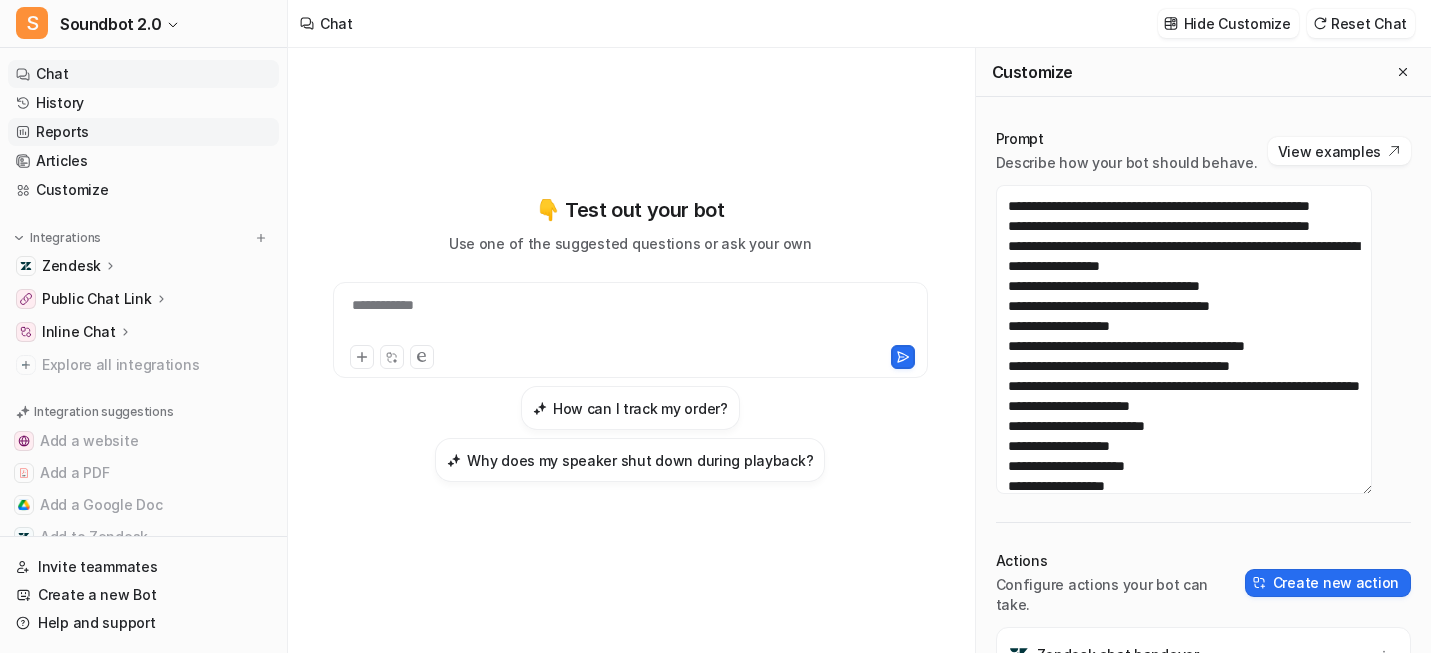 click on "Reports" at bounding box center (143, 132) 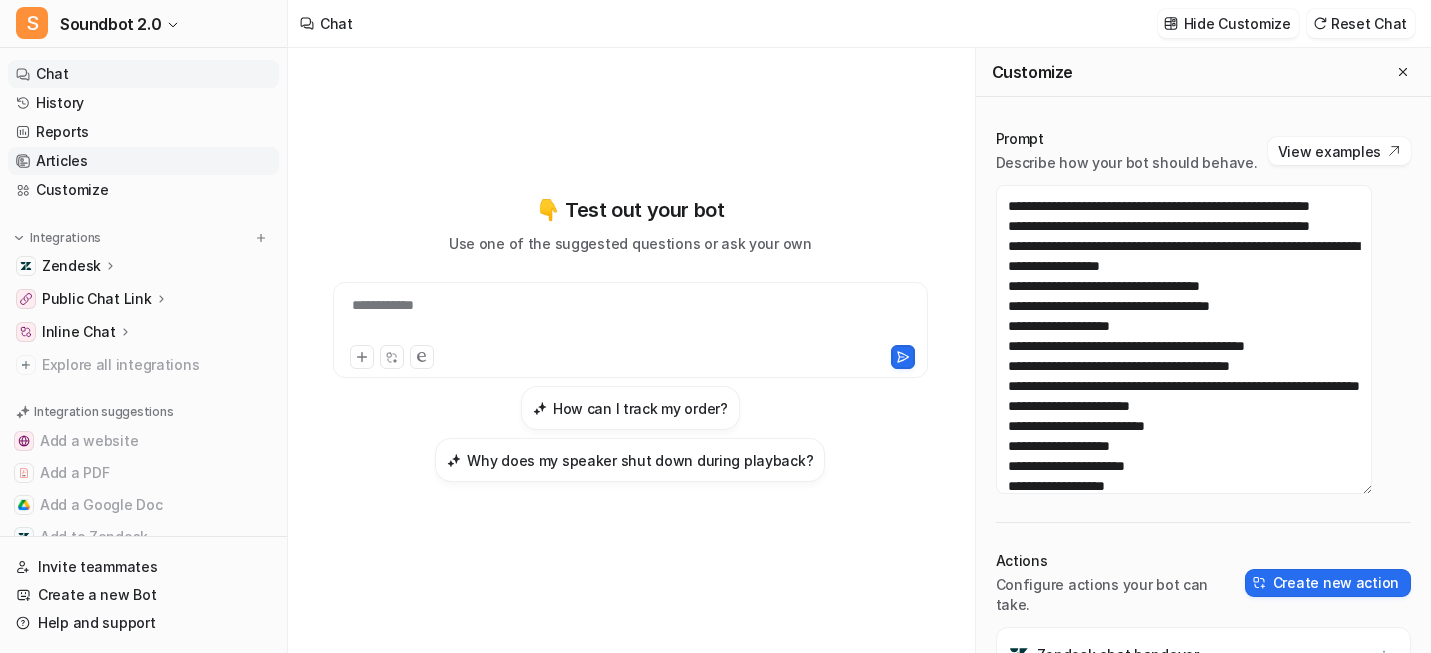 click on "Articles" at bounding box center (143, 161) 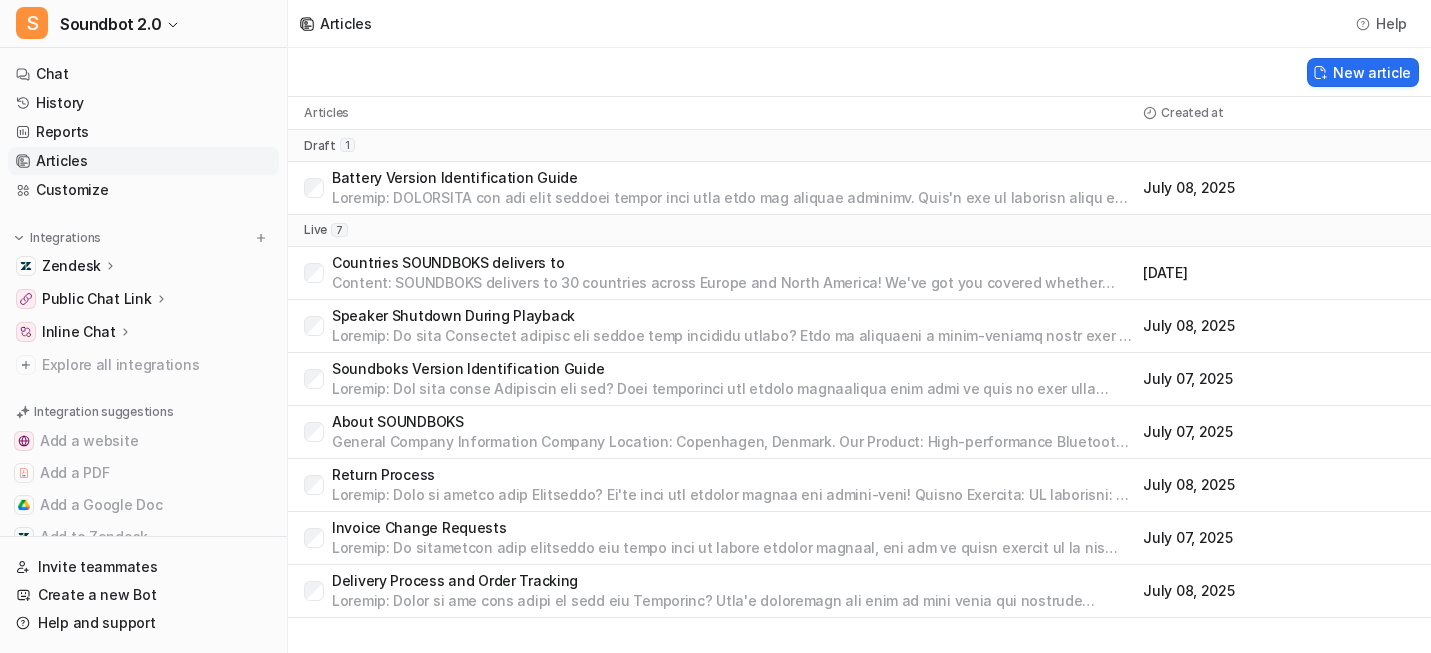 scroll, scrollTop: 104, scrollLeft: 0, axis: vertical 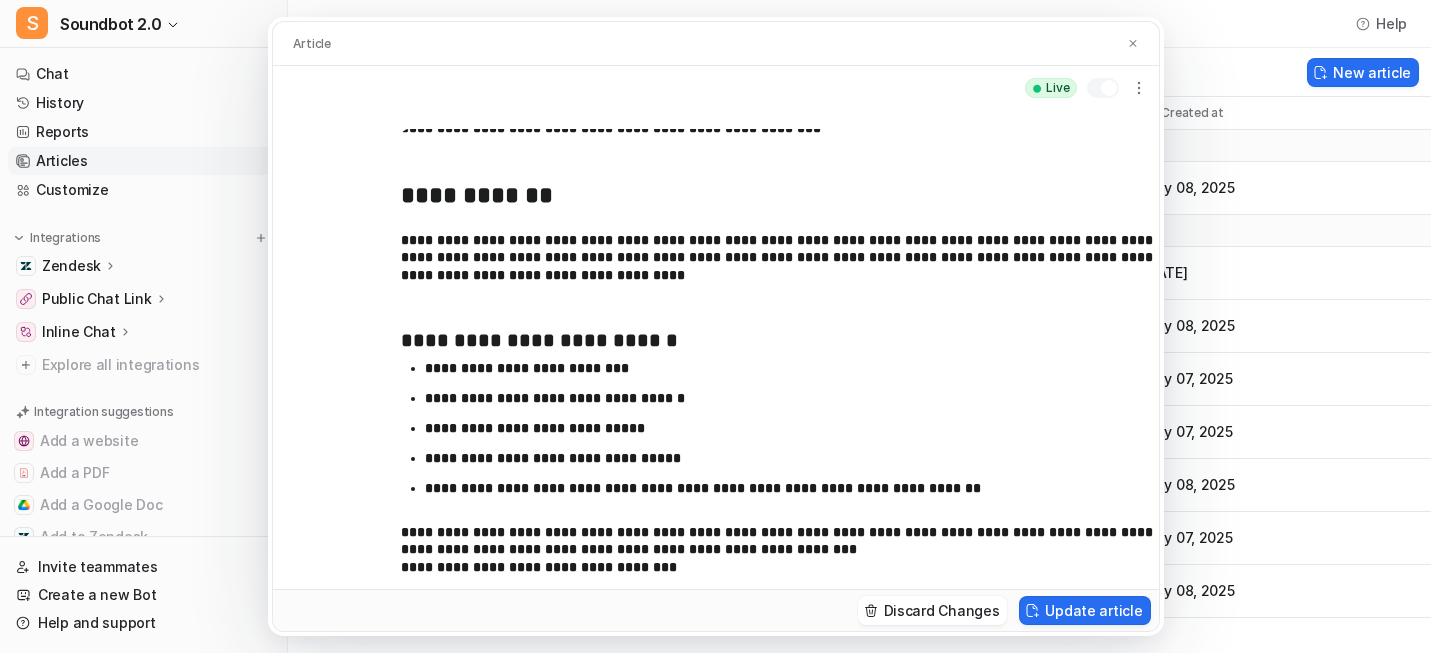 click on "**********" at bounding box center [715, 326] 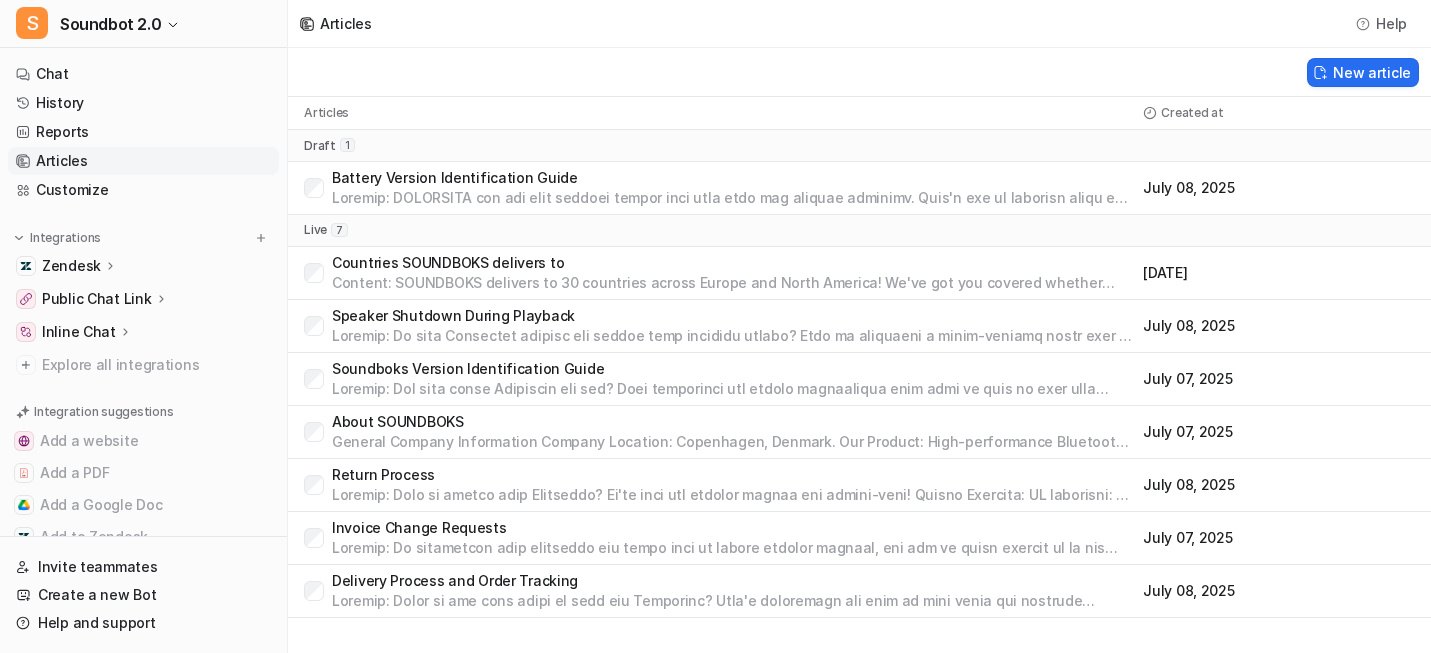 click on "Invoice Change Requests" at bounding box center [733, 528] 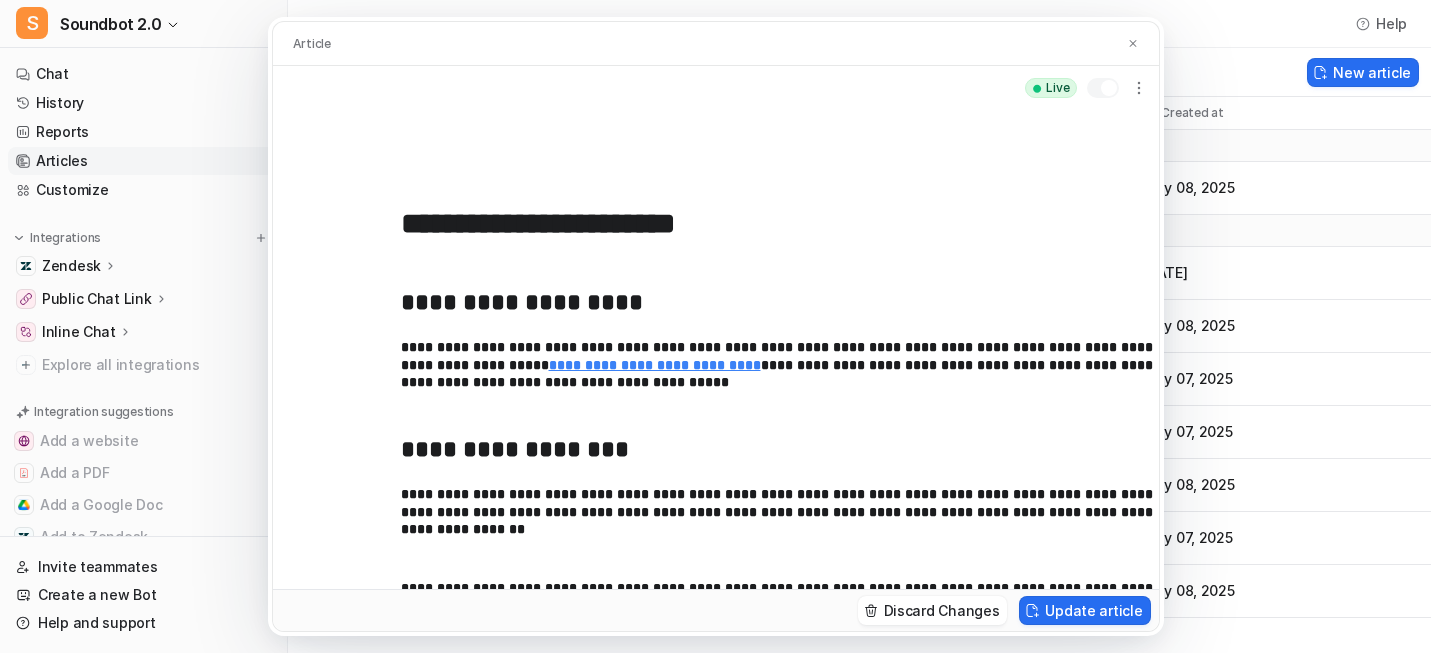 scroll, scrollTop: 219, scrollLeft: 0, axis: vertical 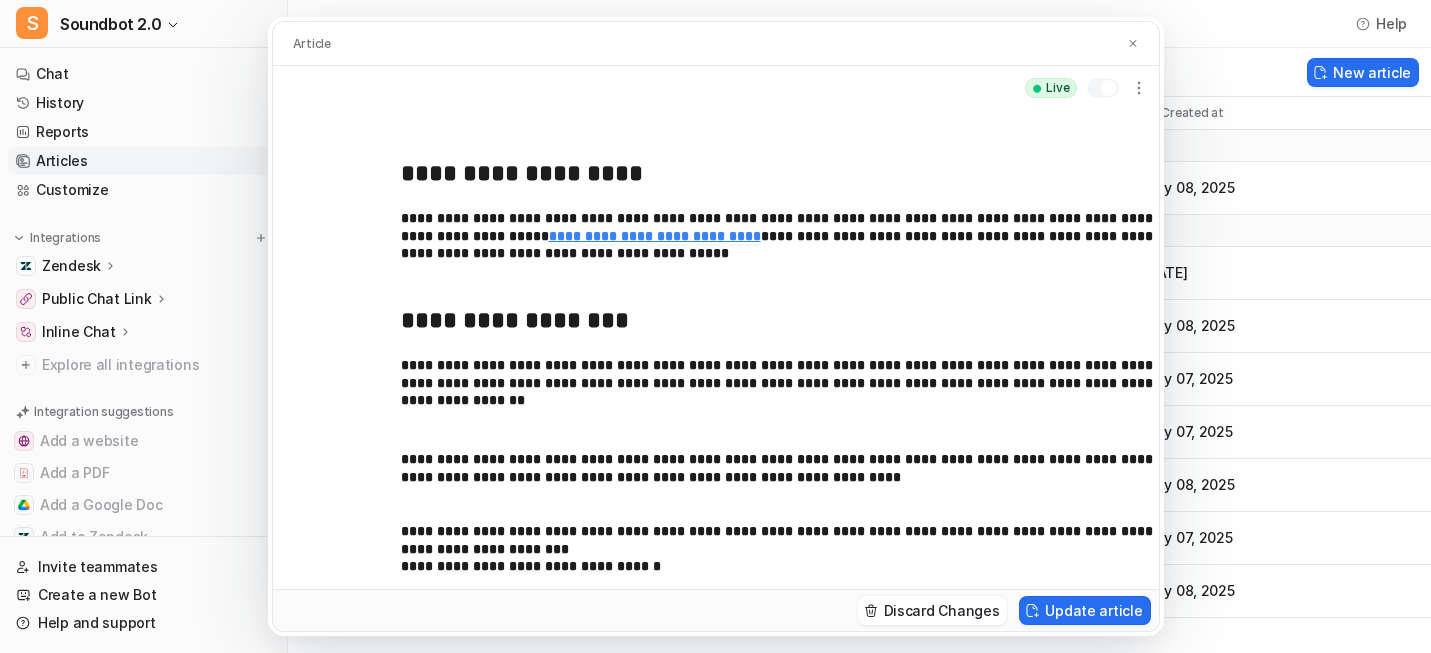 click on "**********" at bounding box center (715, 326) 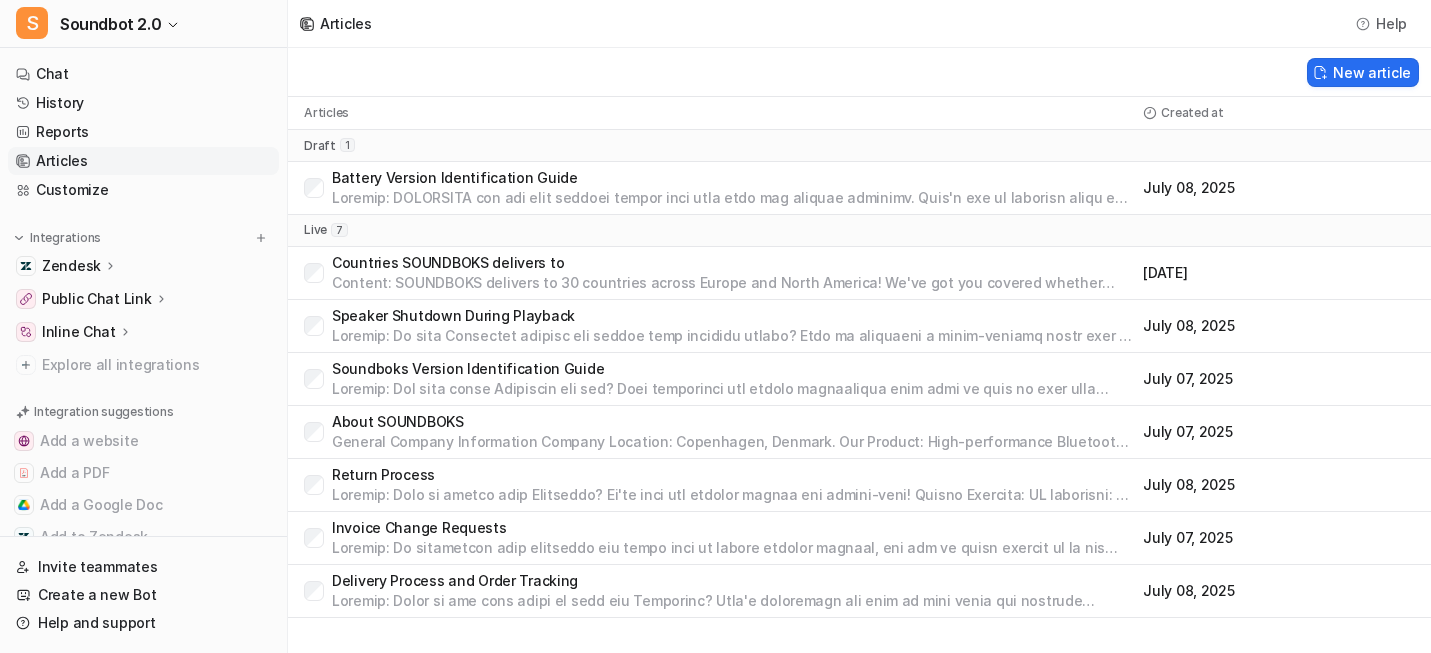 click on "Invoice Change Requests" at bounding box center (733, 528) 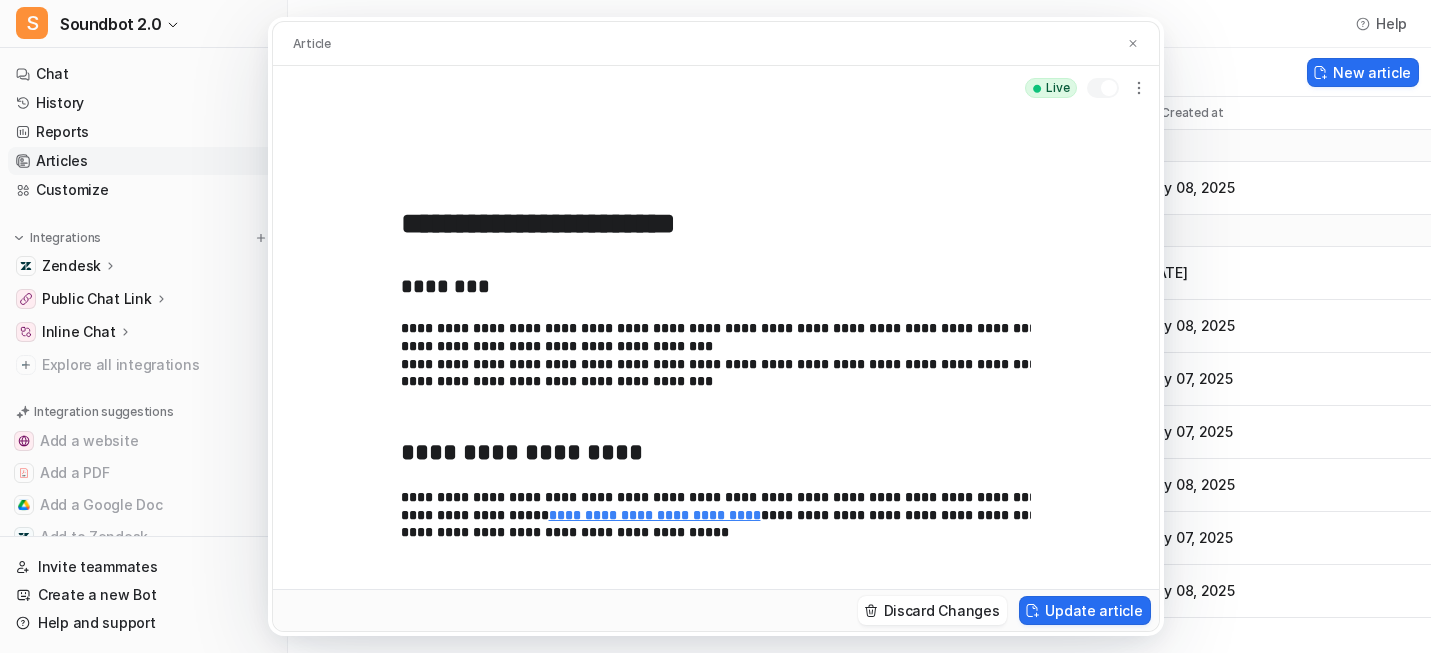 click on "**********" at bounding box center [715, 326] 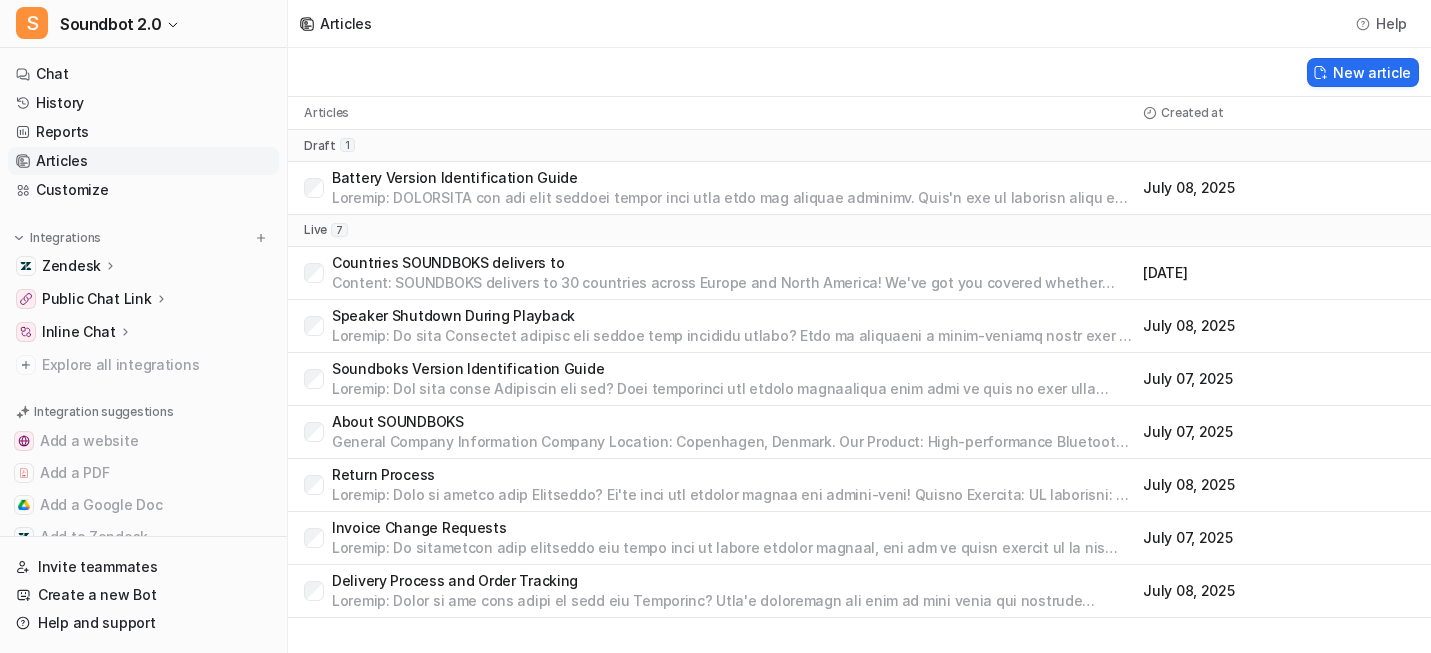 click on "Invoice Change Requests" at bounding box center [733, 528] 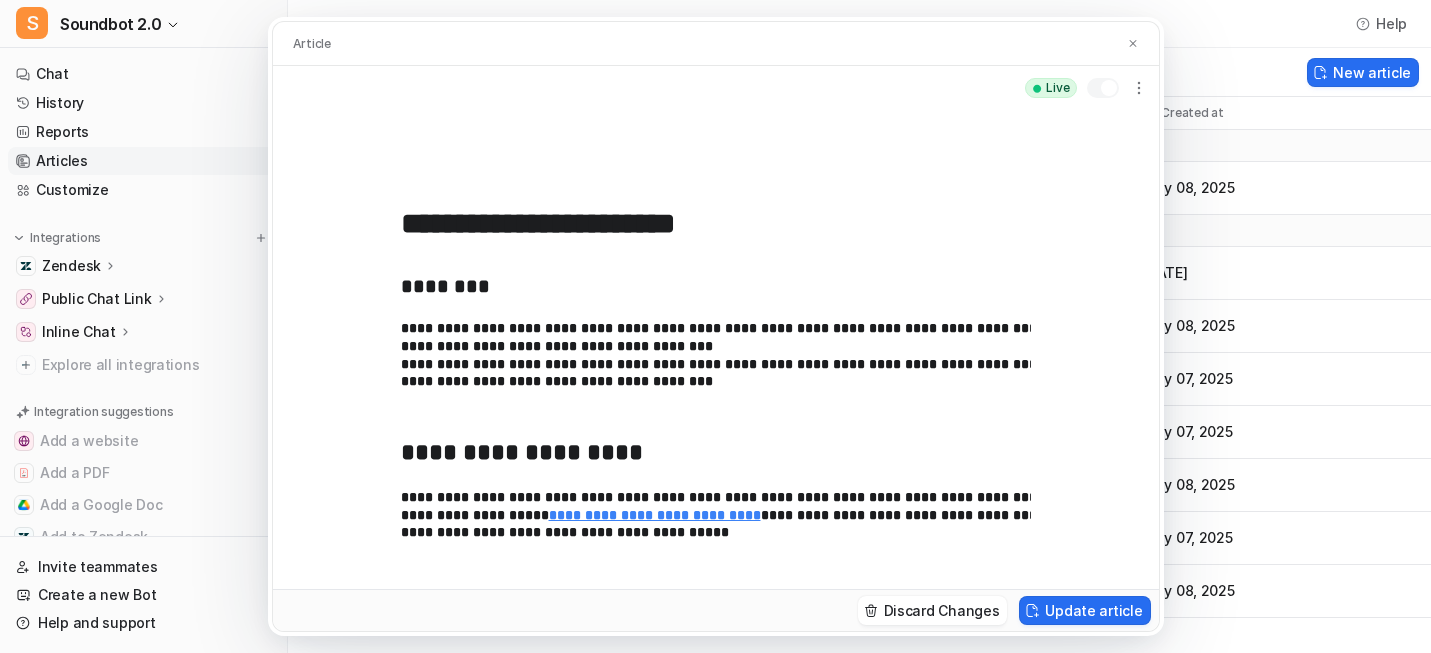 scroll, scrollTop: 219, scrollLeft: 0, axis: vertical 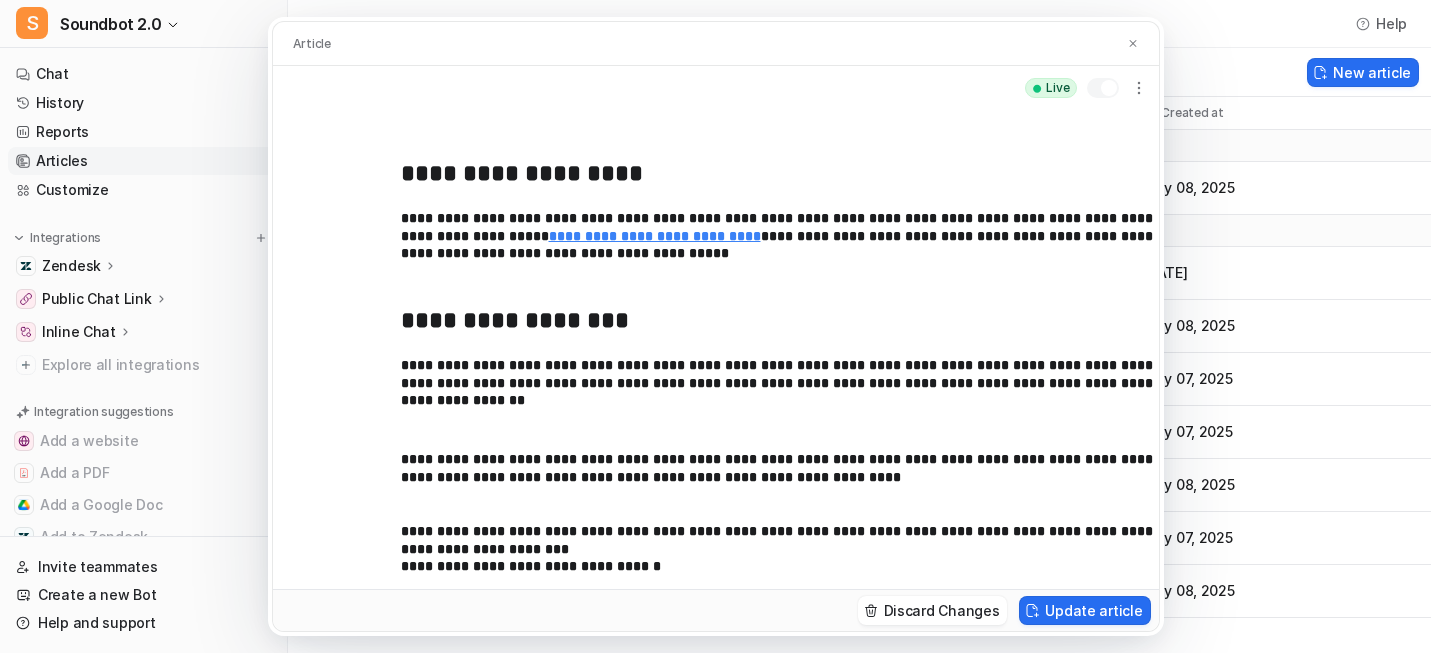 click on "**********" at bounding box center (715, 326) 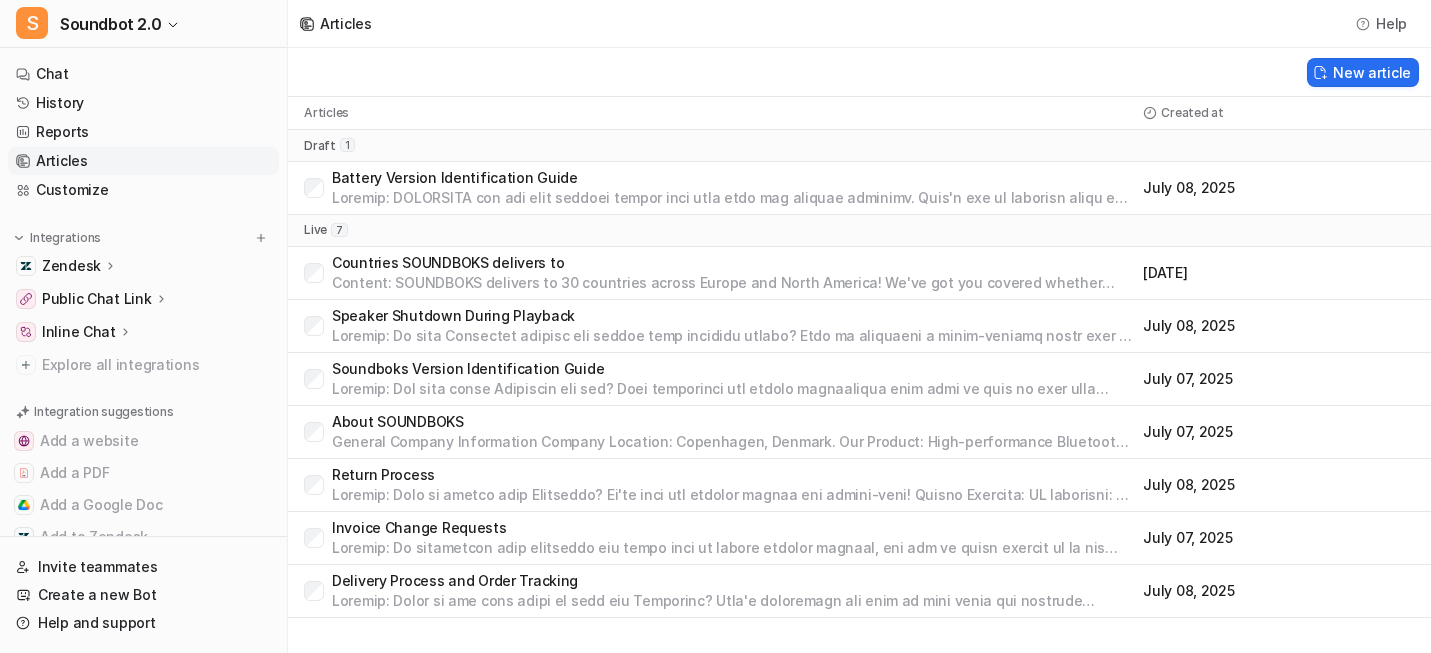 click on "Delivery Process and Order Tracking" at bounding box center [733, 581] 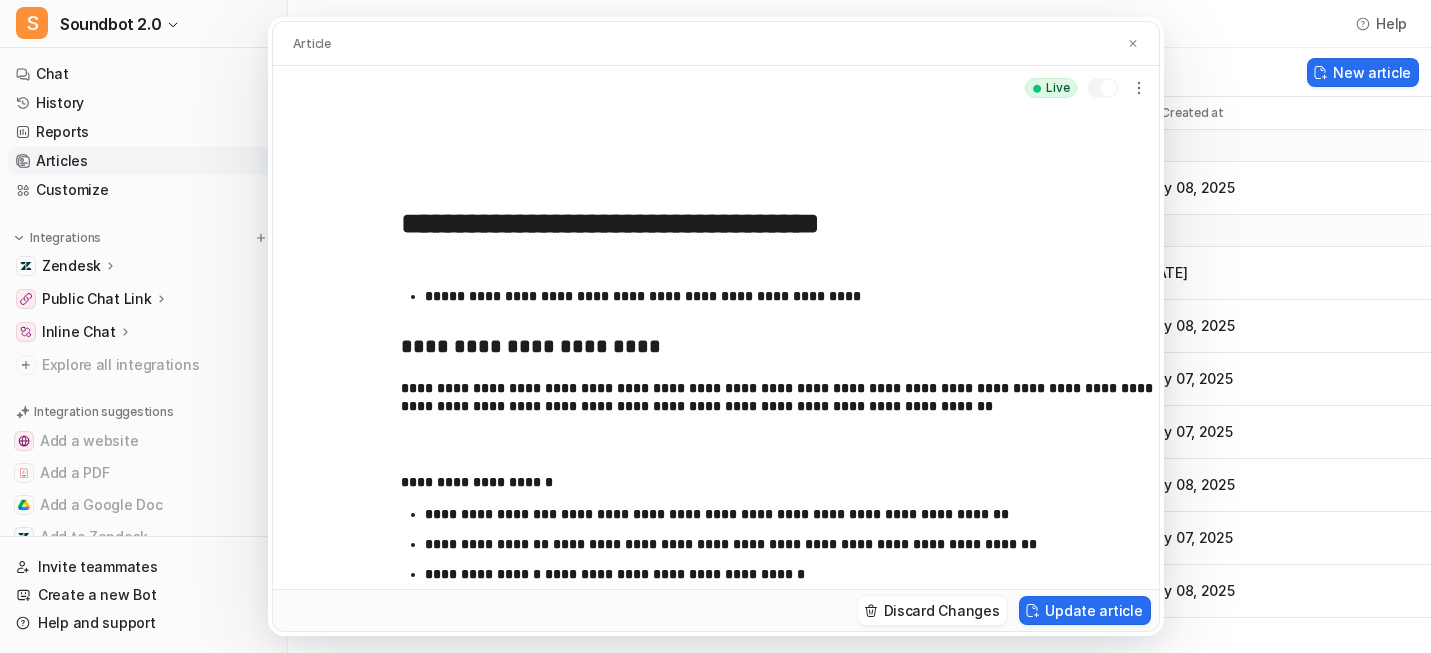 scroll, scrollTop: 1074, scrollLeft: 0, axis: vertical 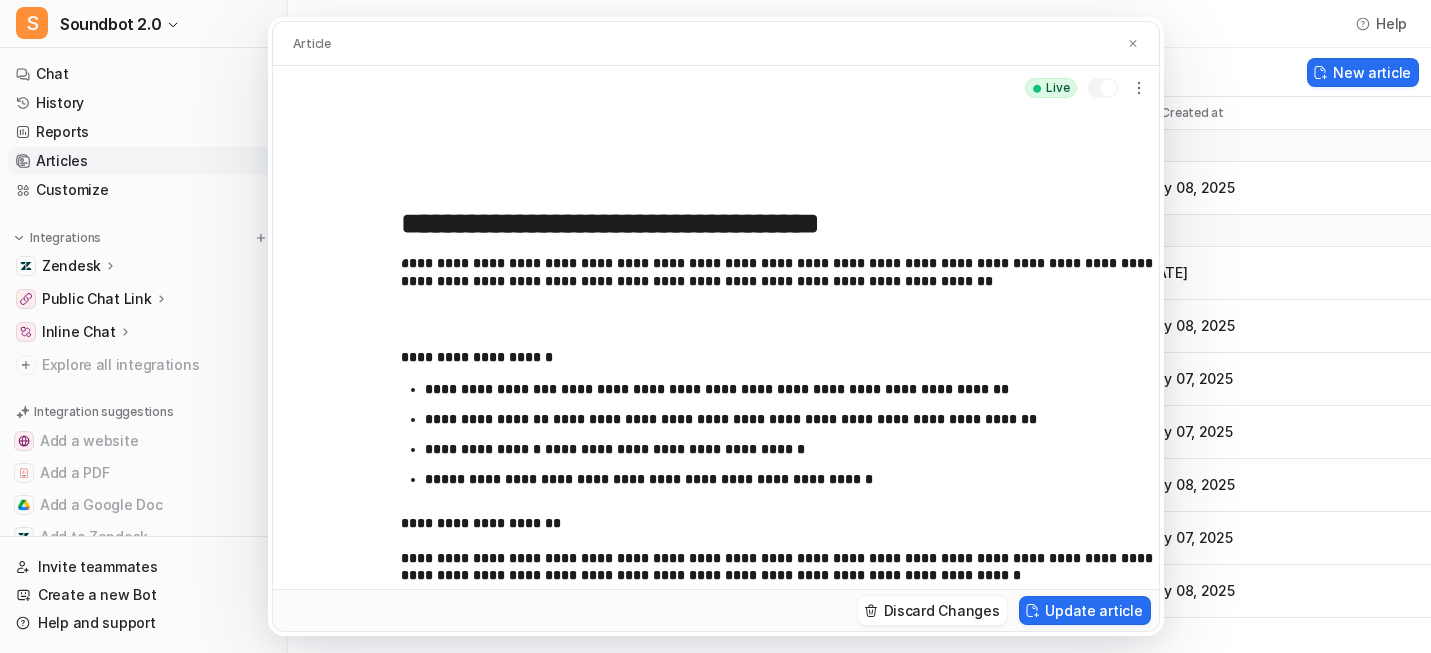 click on "**********" at bounding box center (715, 326) 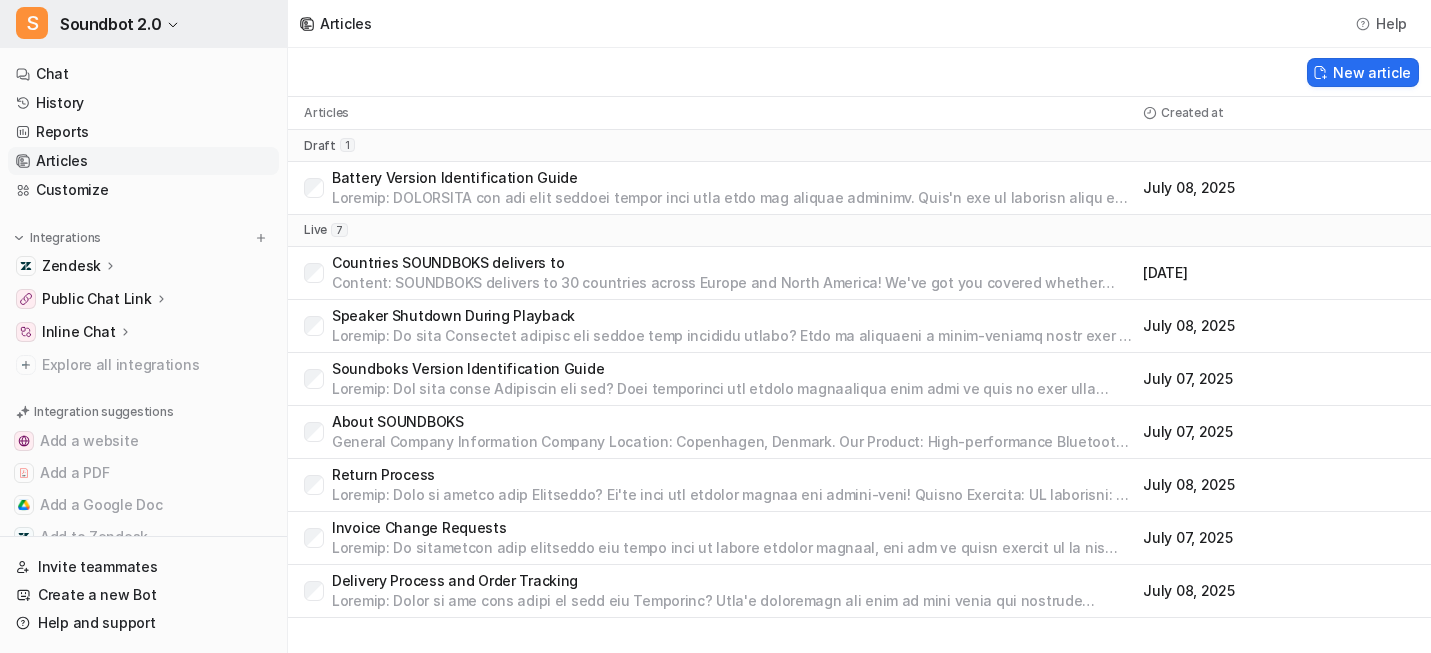 click on "Soundbot 2.0" at bounding box center (110, 24) 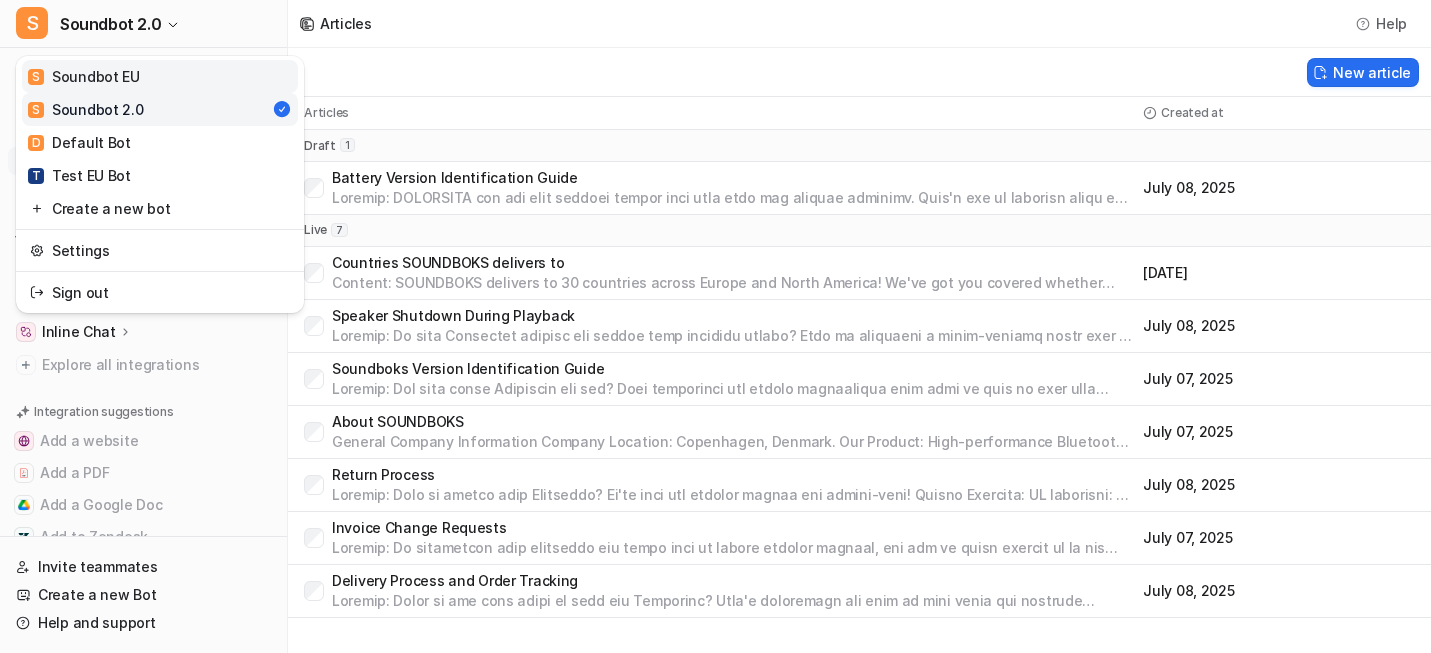 click on "S   Soundbot EU" at bounding box center (84, 76) 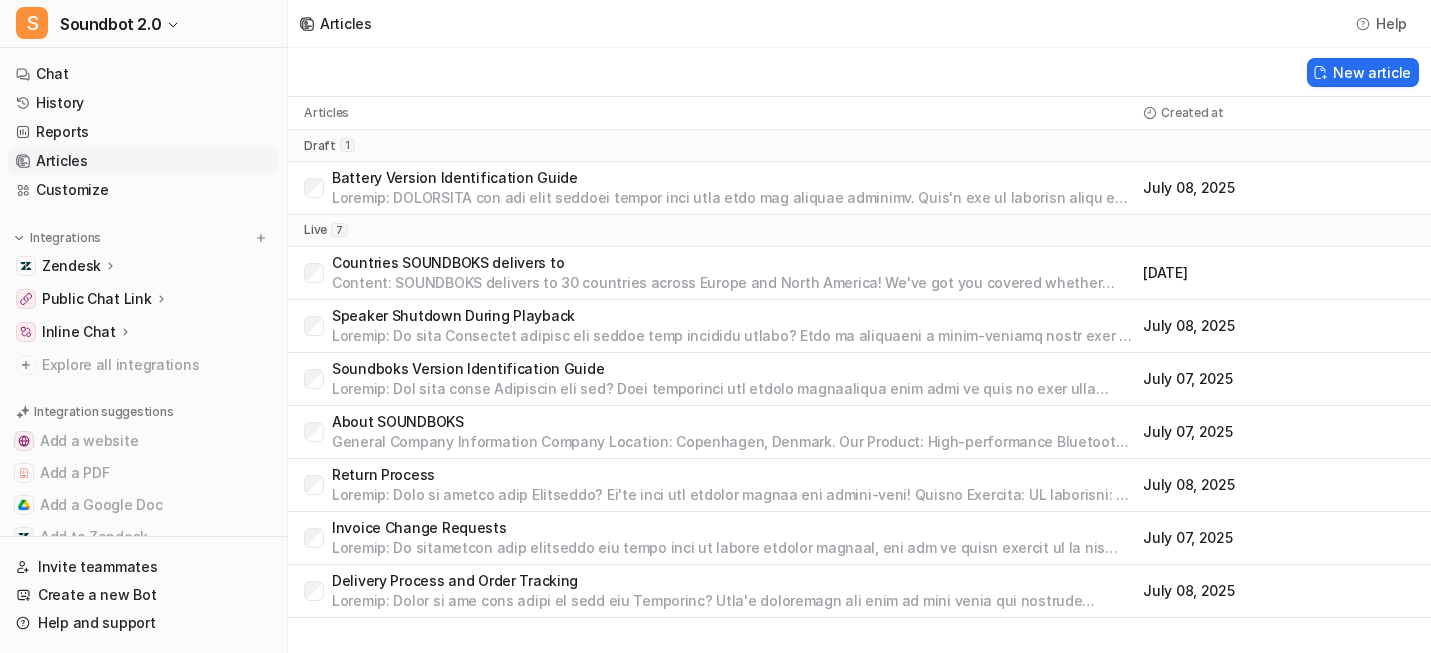 scroll, scrollTop: 0, scrollLeft: 0, axis: both 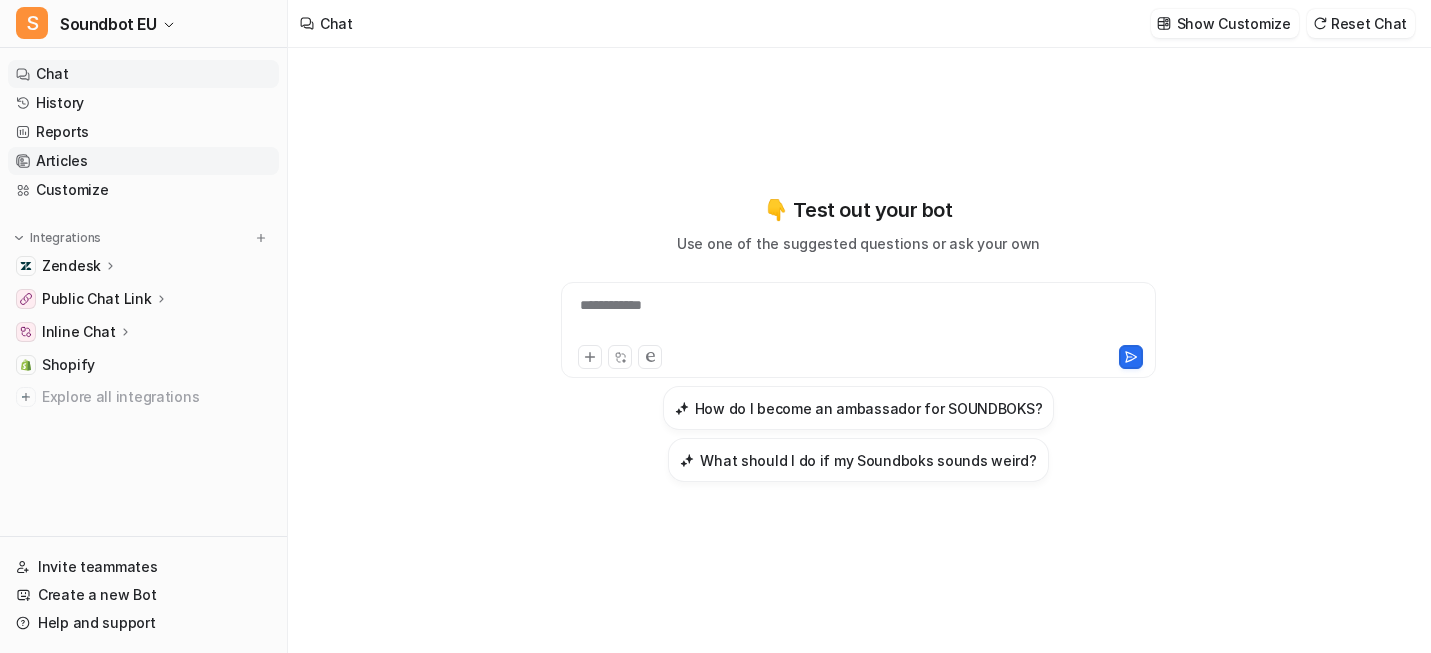 click on "Articles" at bounding box center (143, 161) 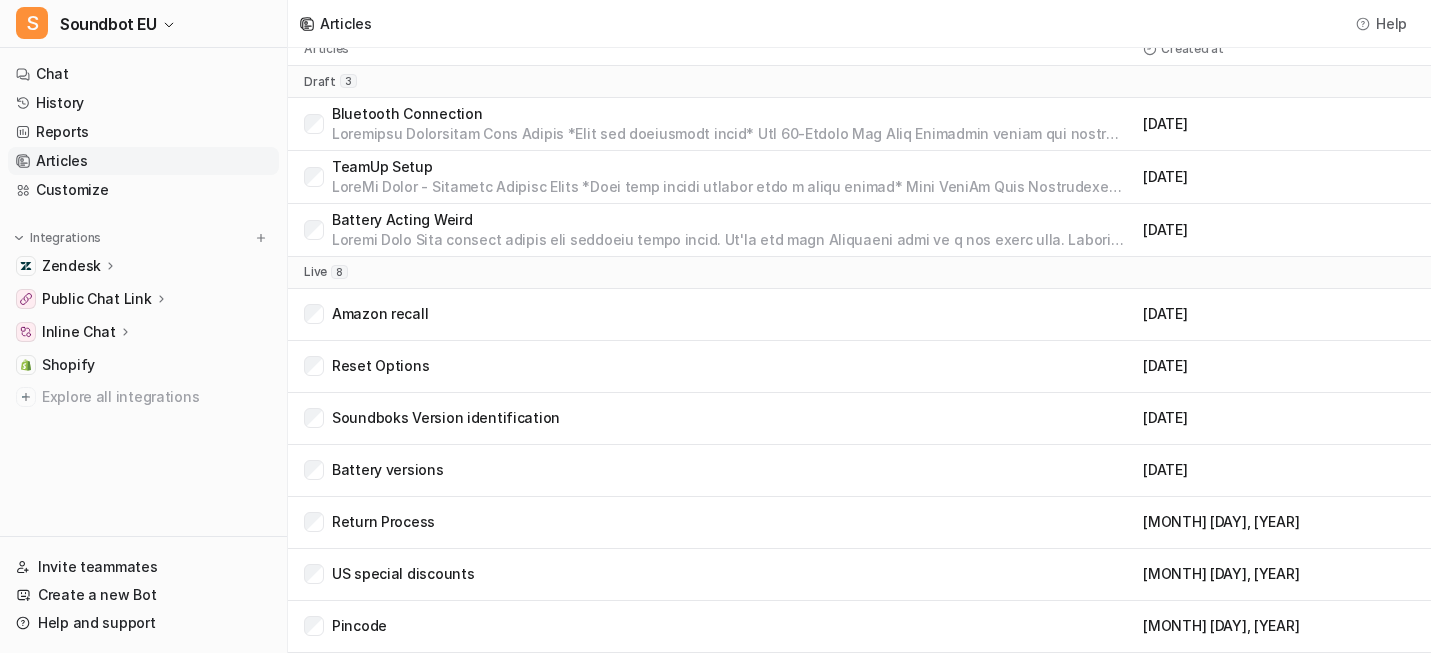 scroll, scrollTop: 191, scrollLeft: 0, axis: vertical 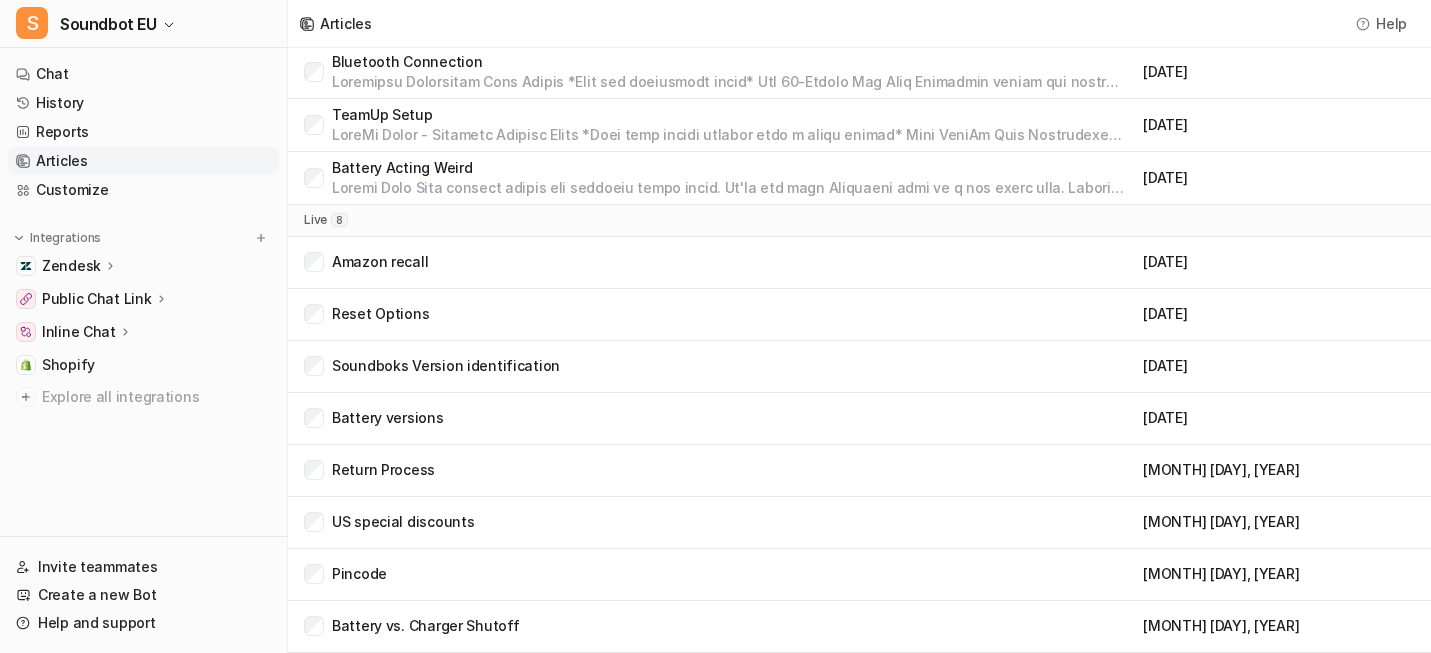 click on "Return Process" at bounding box center (383, 470) 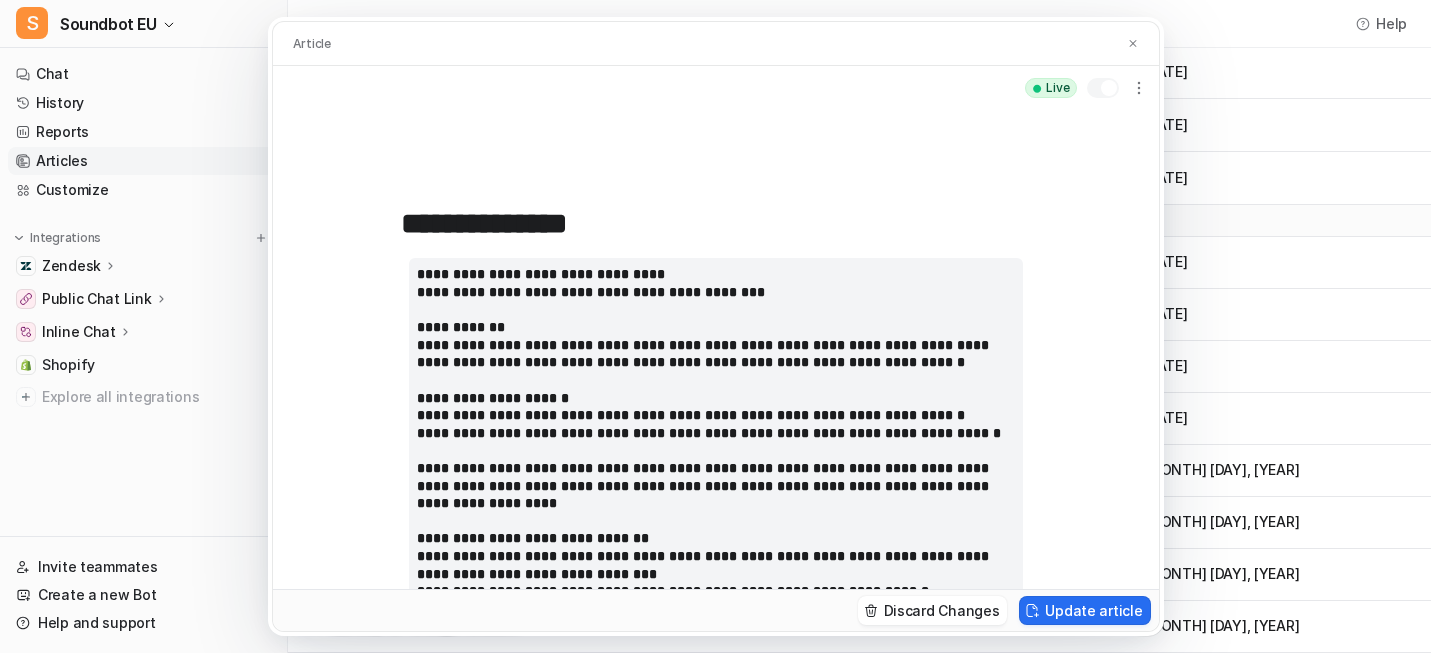 scroll, scrollTop: 41, scrollLeft: 0, axis: vertical 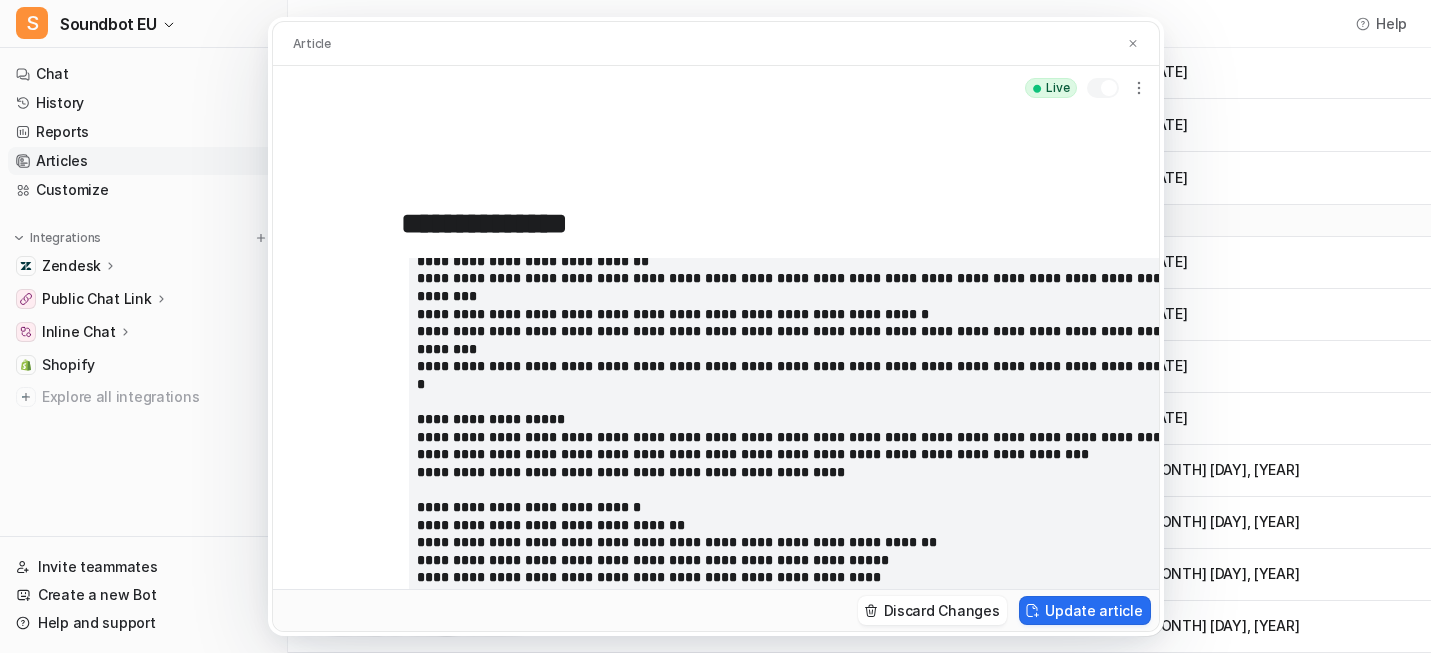 click on "**********" at bounding box center (715, 326) 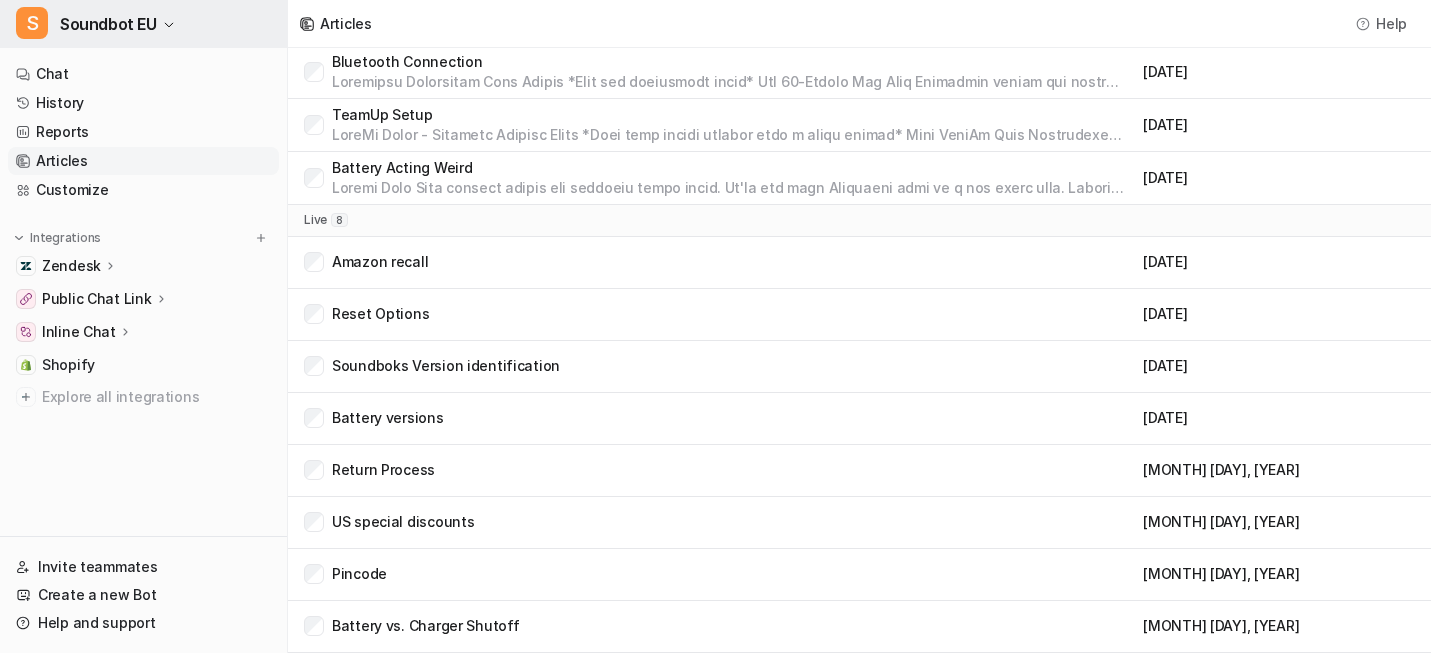 click on "Soundbot EU" at bounding box center [108, 24] 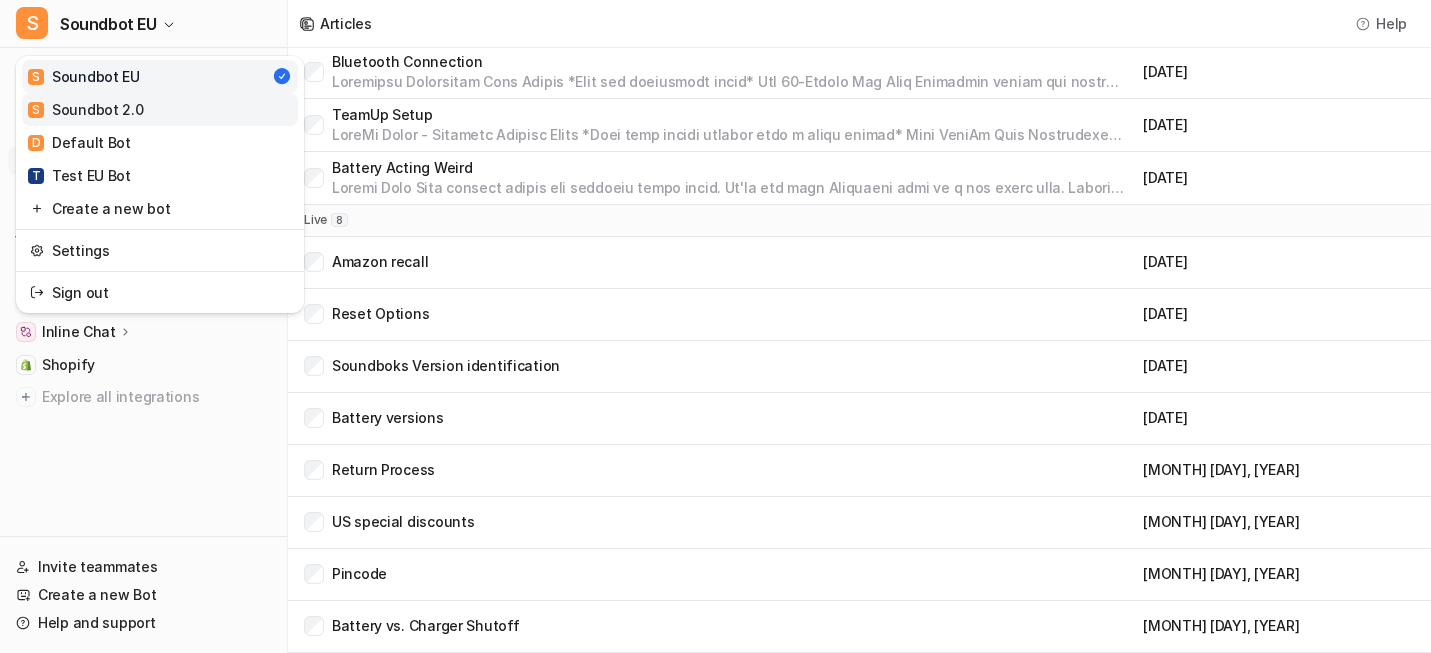 click on "S   Soundbot 2.0" at bounding box center (86, 109) 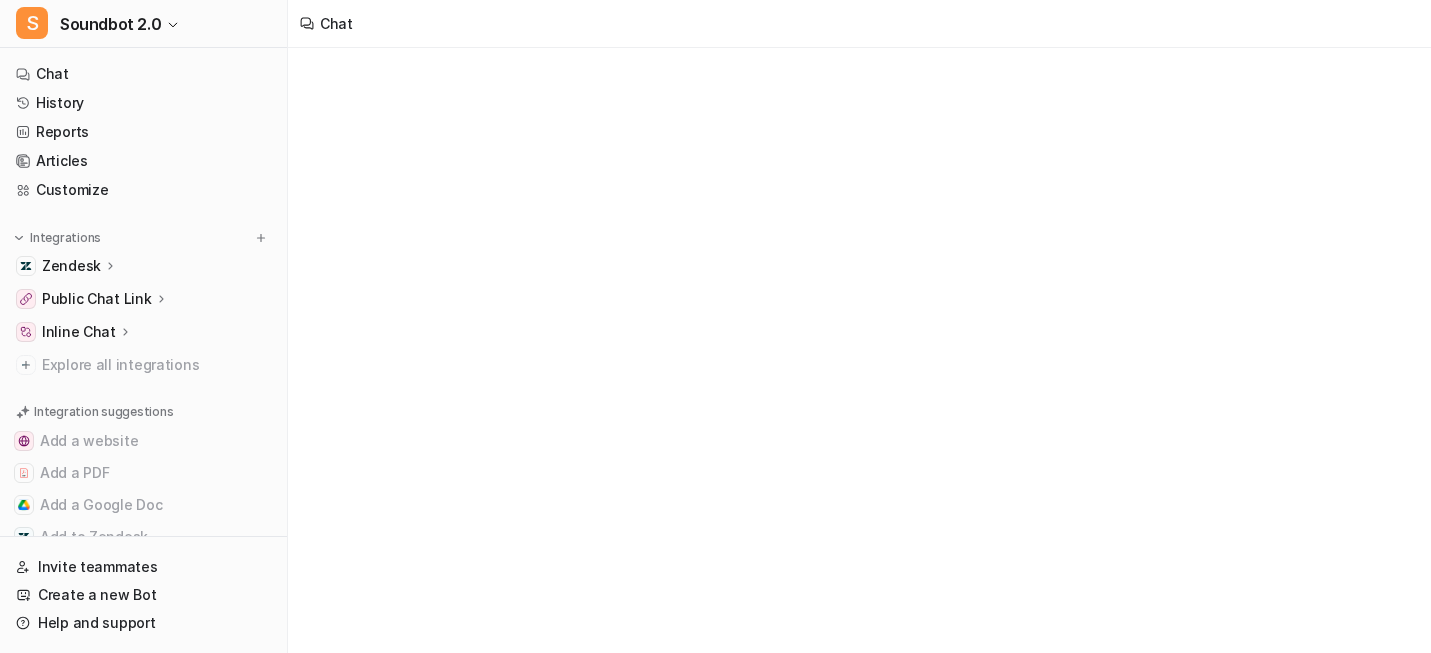 scroll, scrollTop: 0, scrollLeft: 0, axis: both 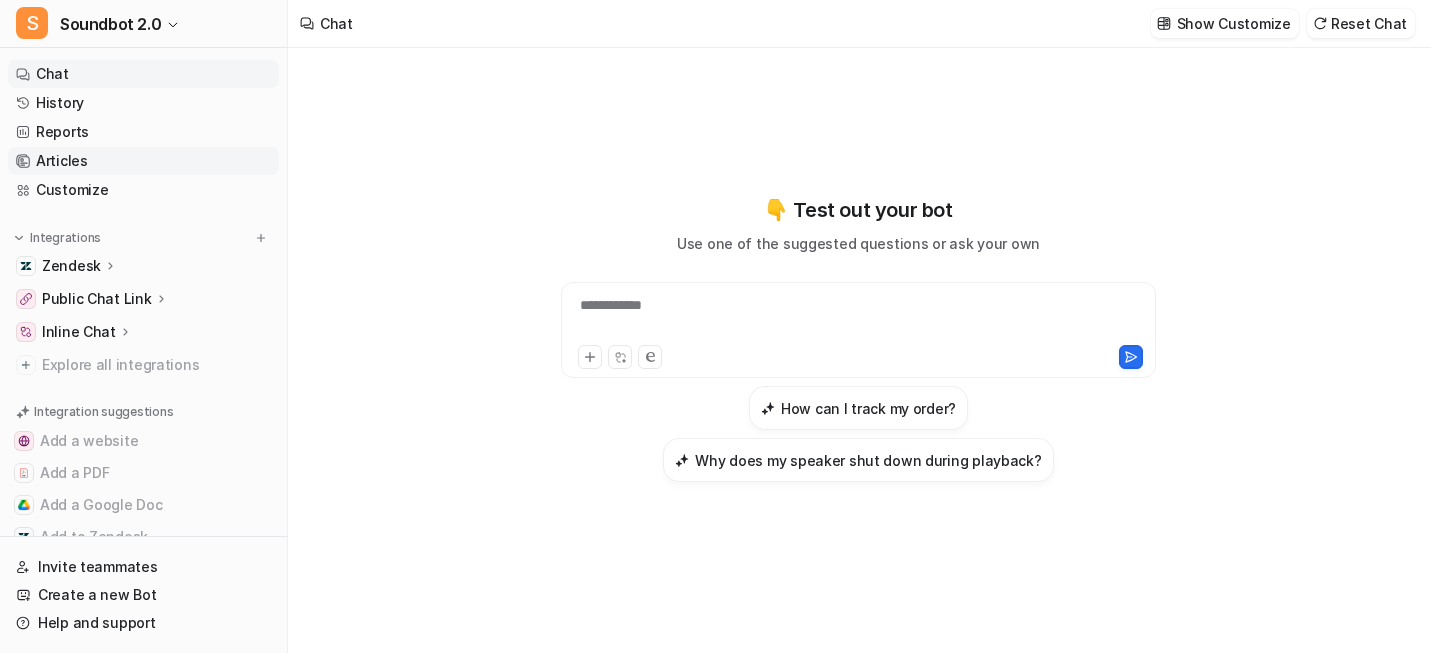 click on "Articles" at bounding box center (143, 161) 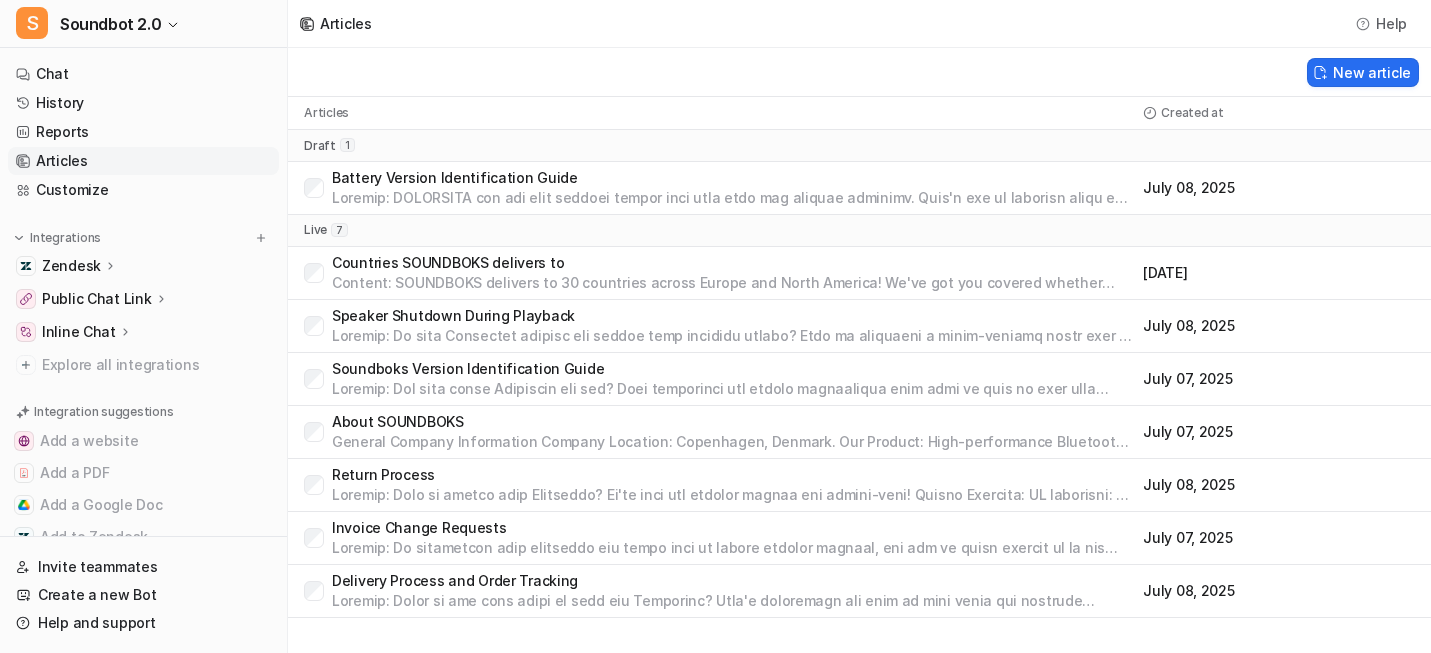 scroll, scrollTop: 104, scrollLeft: 0, axis: vertical 